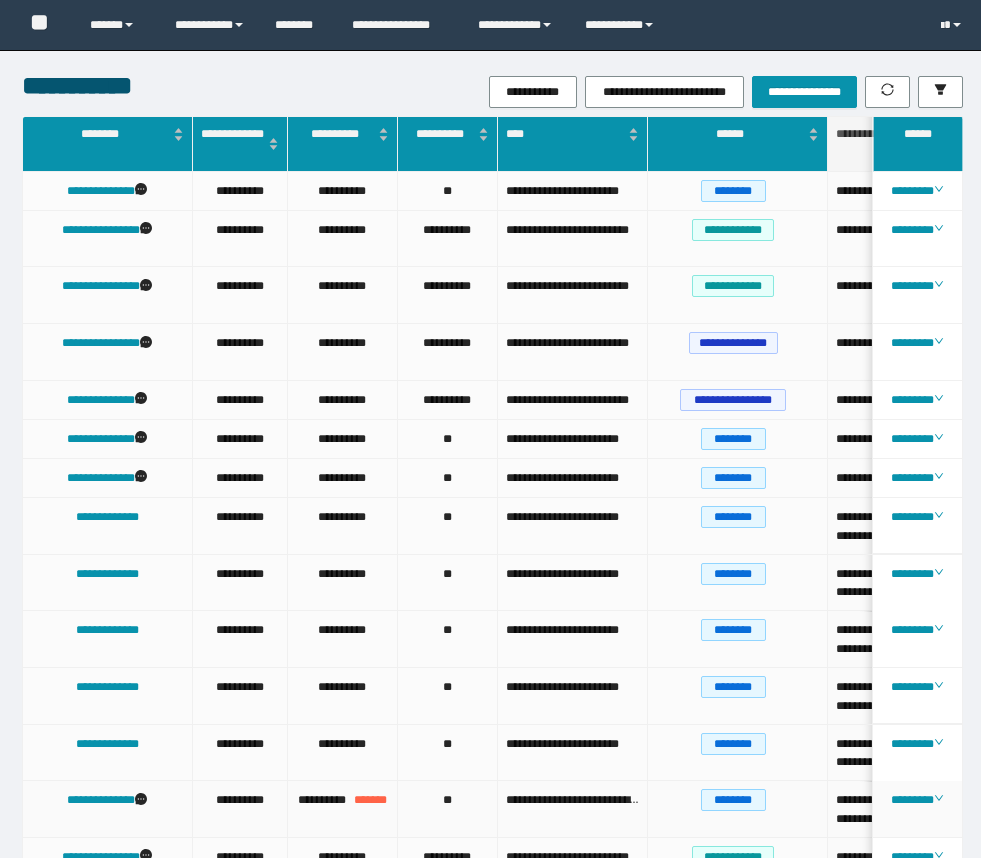 scroll, scrollTop: 449, scrollLeft: 0, axis: vertical 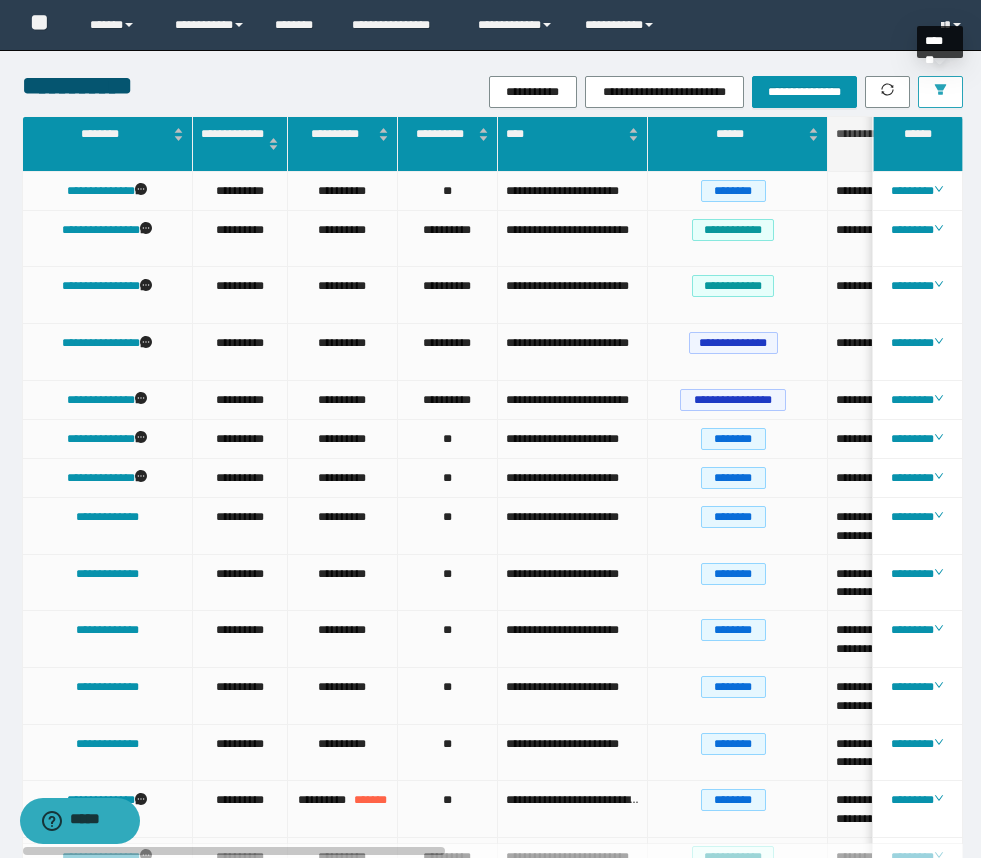 click 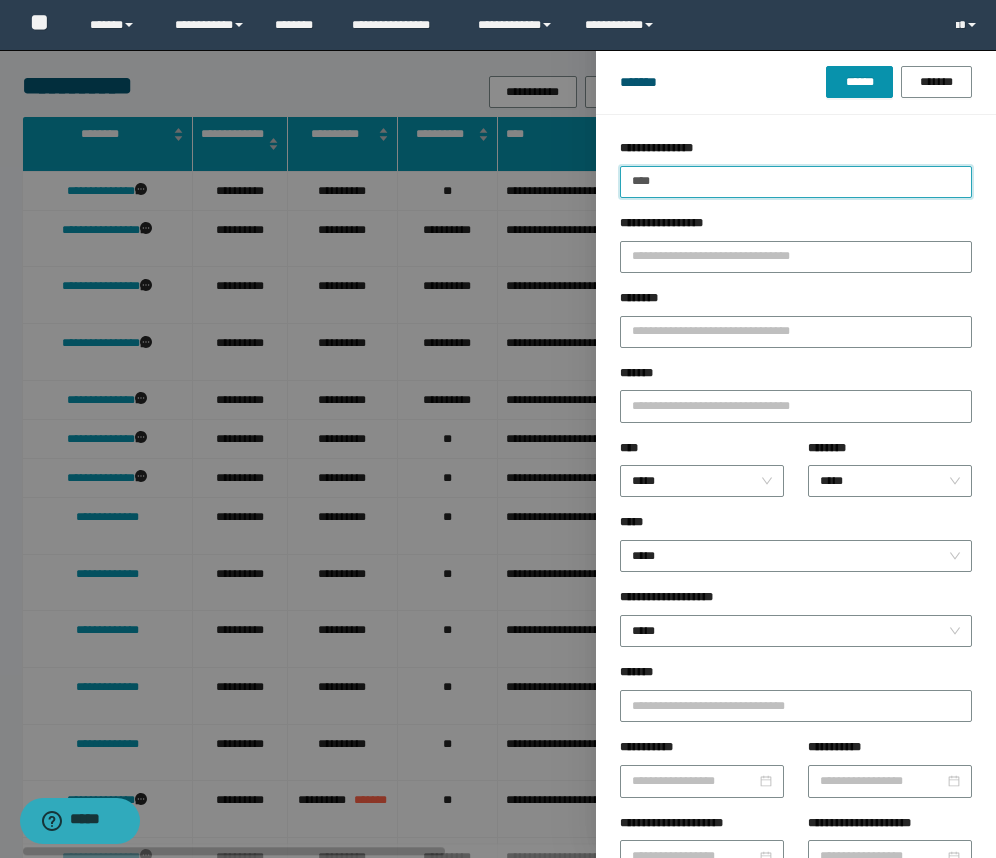 drag, startPoint x: 821, startPoint y: 180, endPoint x: 770, endPoint y: 220, distance: 64.815125 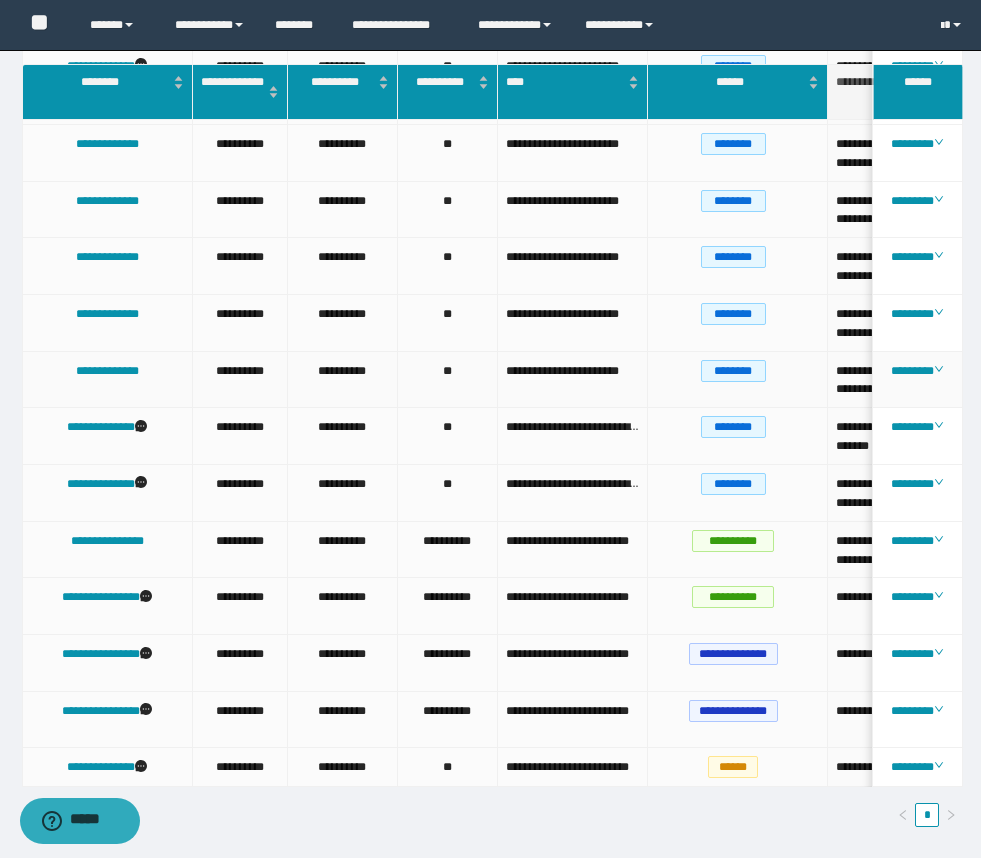 scroll, scrollTop: 430, scrollLeft: 0, axis: vertical 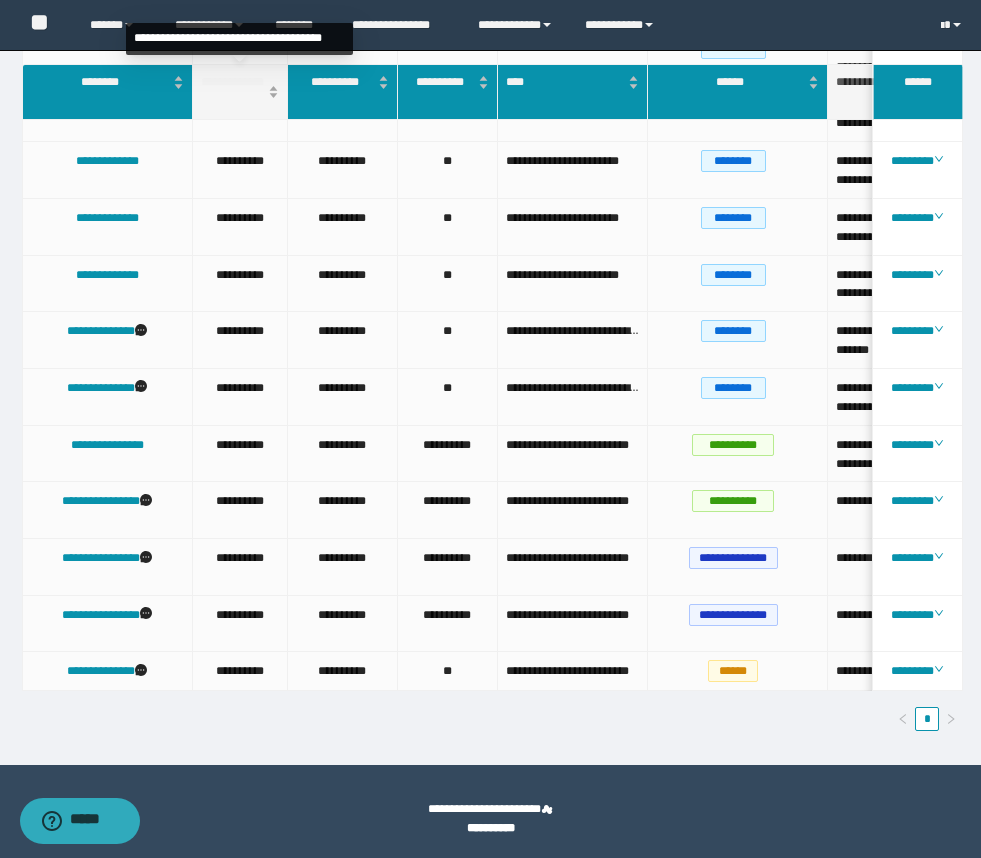 click on "**********" at bounding box center [240, 92] 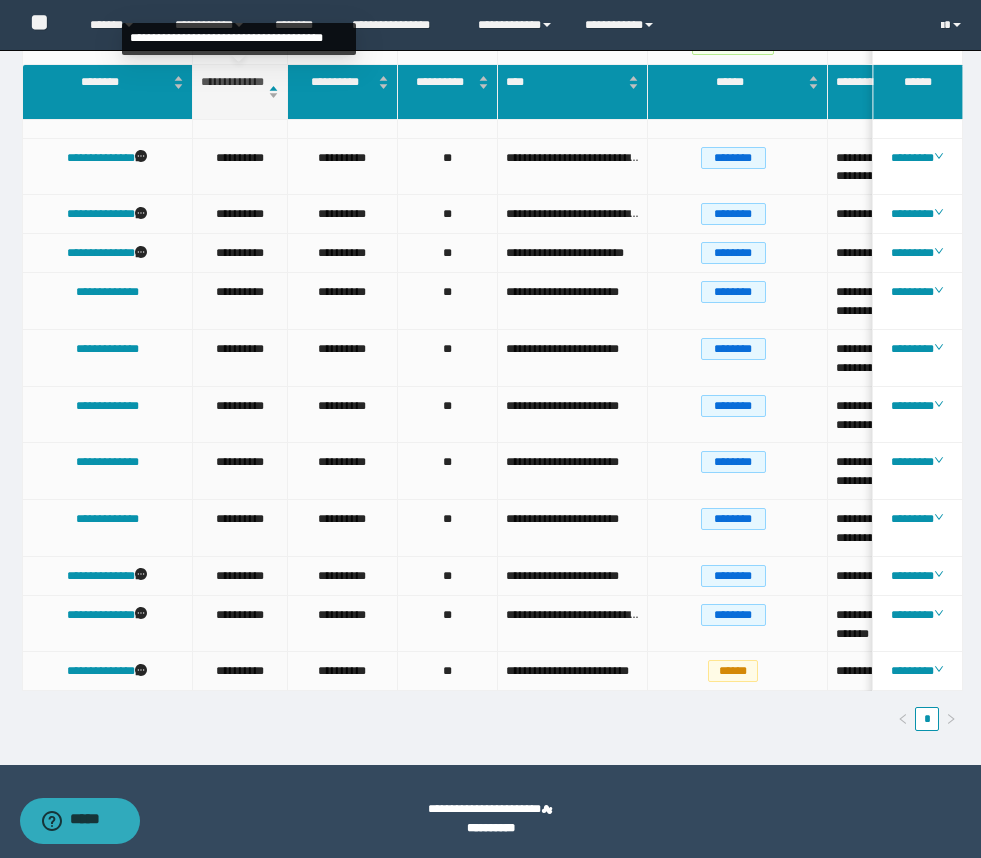 click on "**********" at bounding box center [240, 92] 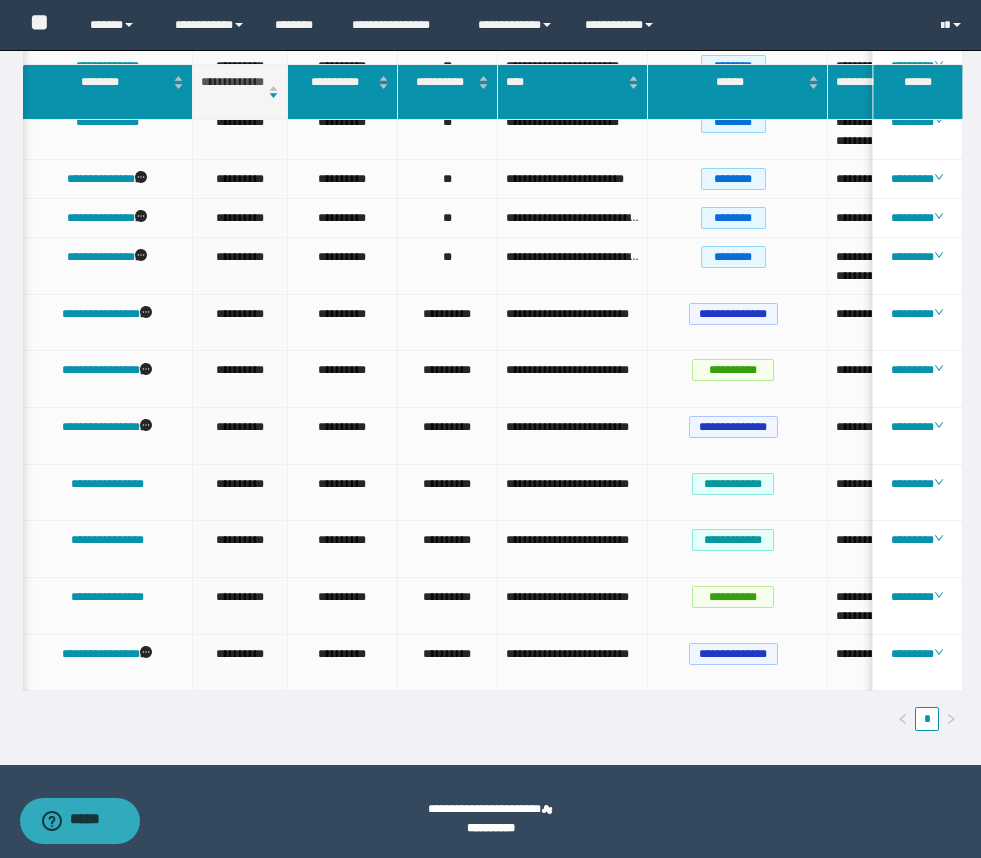 scroll, scrollTop: 0, scrollLeft: 210, axis: horizontal 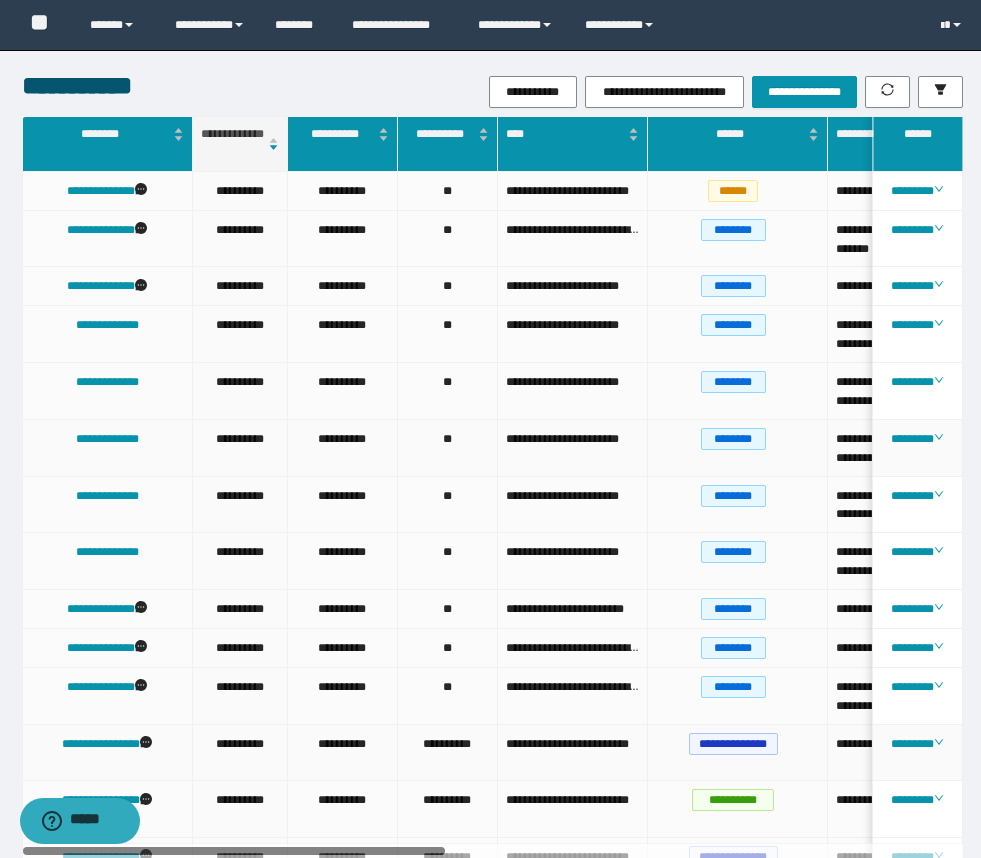drag, startPoint x: 408, startPoint y: 852, endPoint x: 134, endPoint y: 427, distance: 505.66885 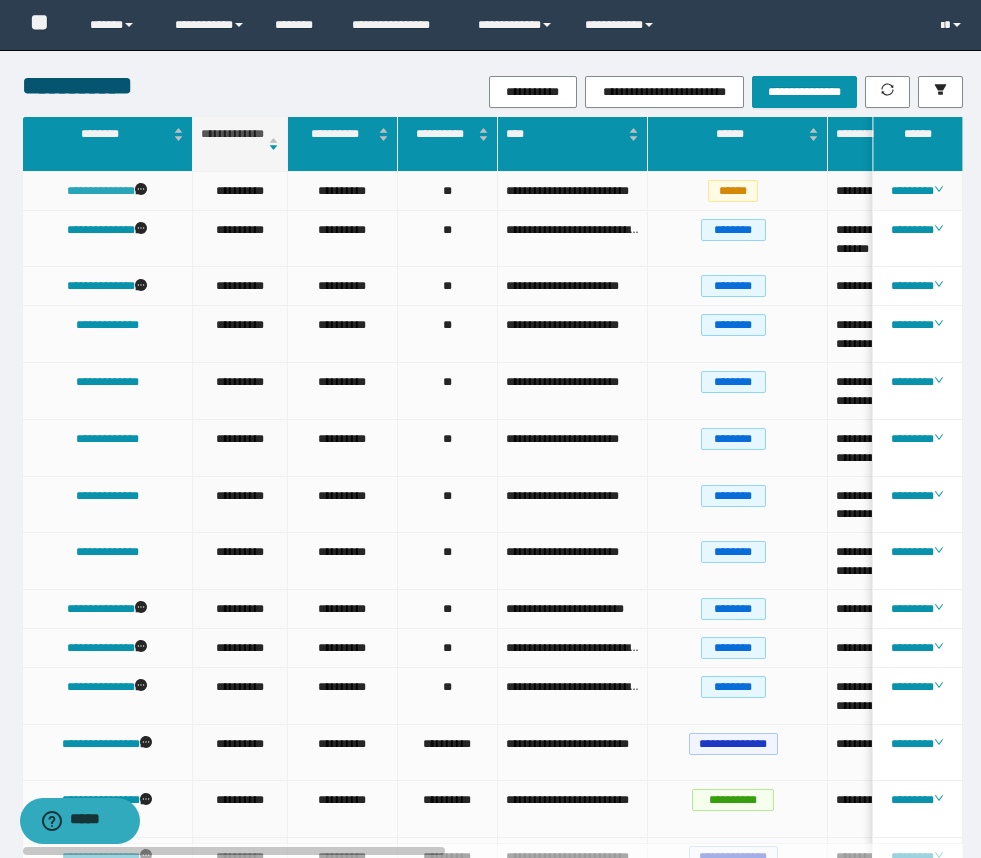 click on "**********" at bounding box center (101, 191) 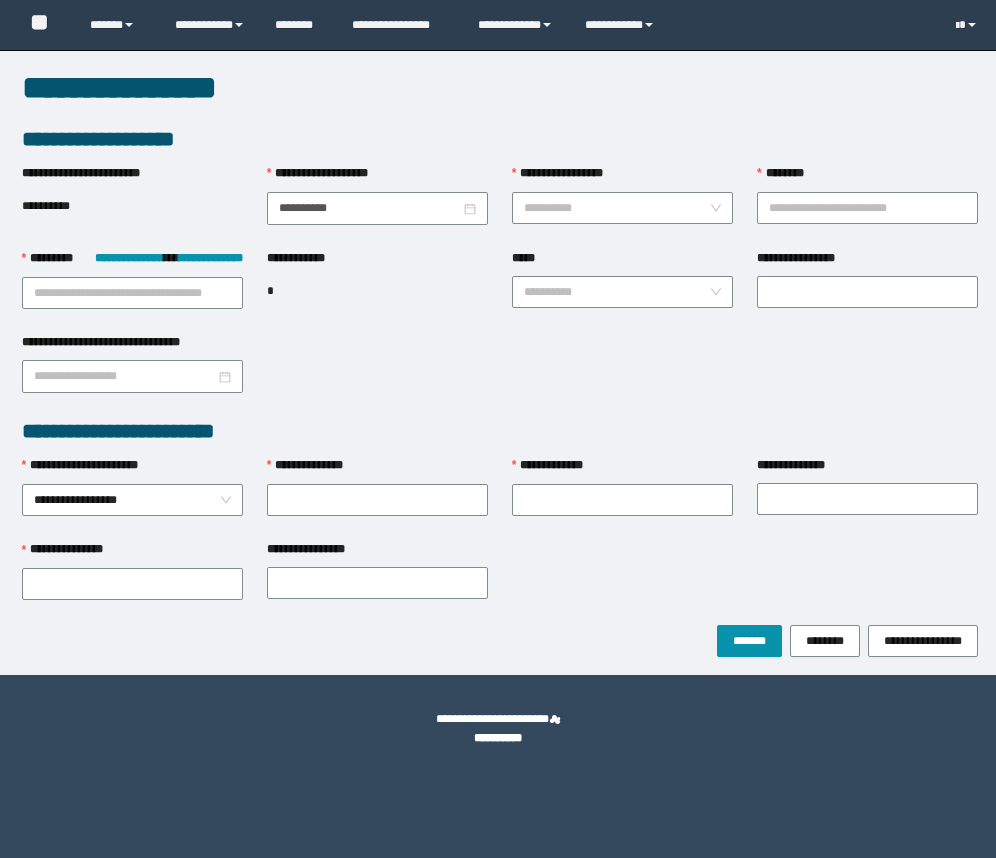 scroll, scrollTop: 0, scrollLeft: 0, axis: both 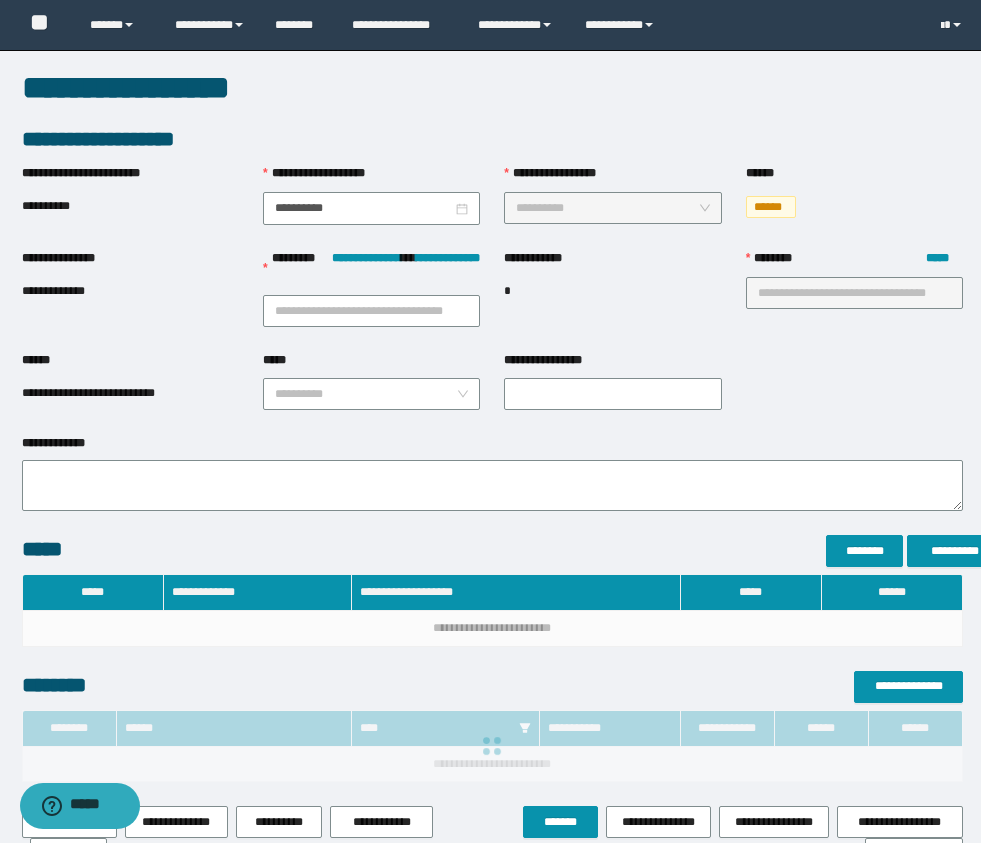 type on "**********" 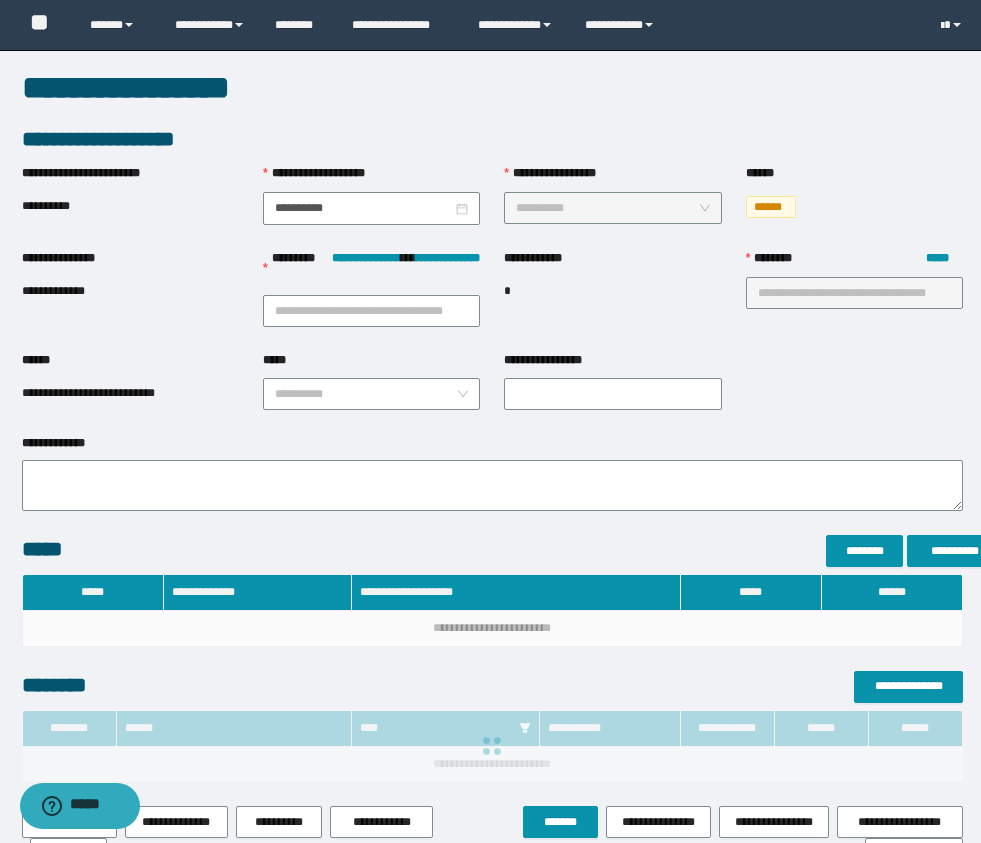 type on "***" 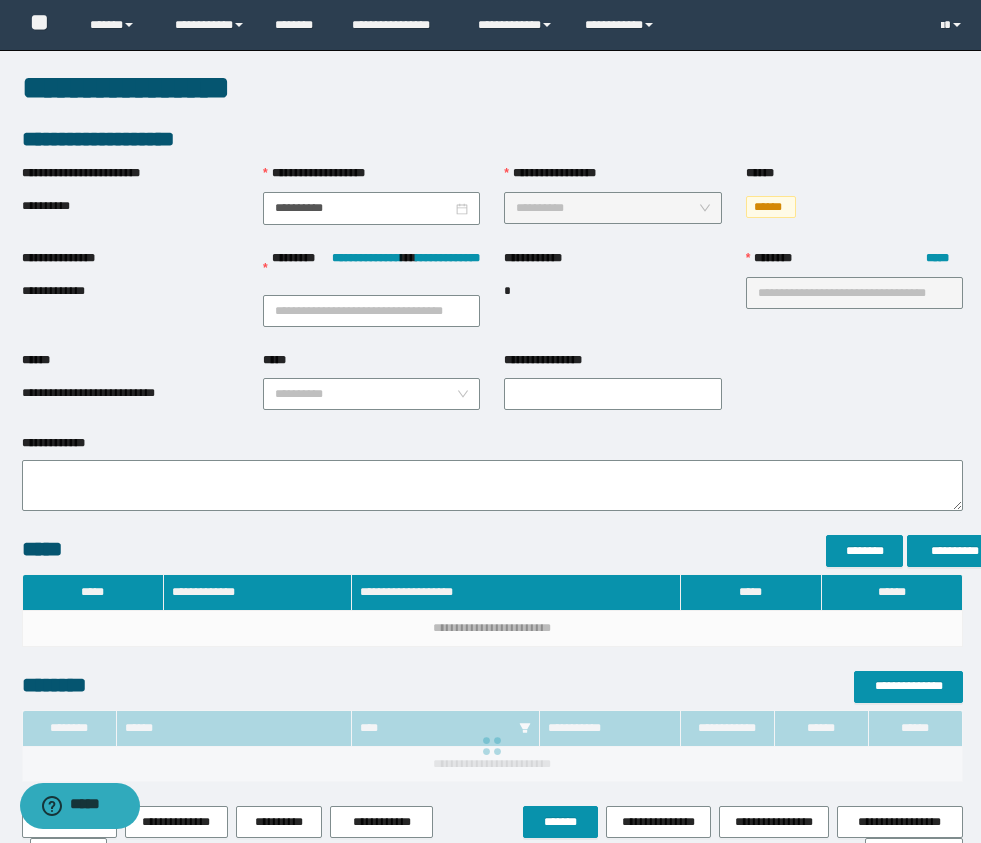 type on "**********" 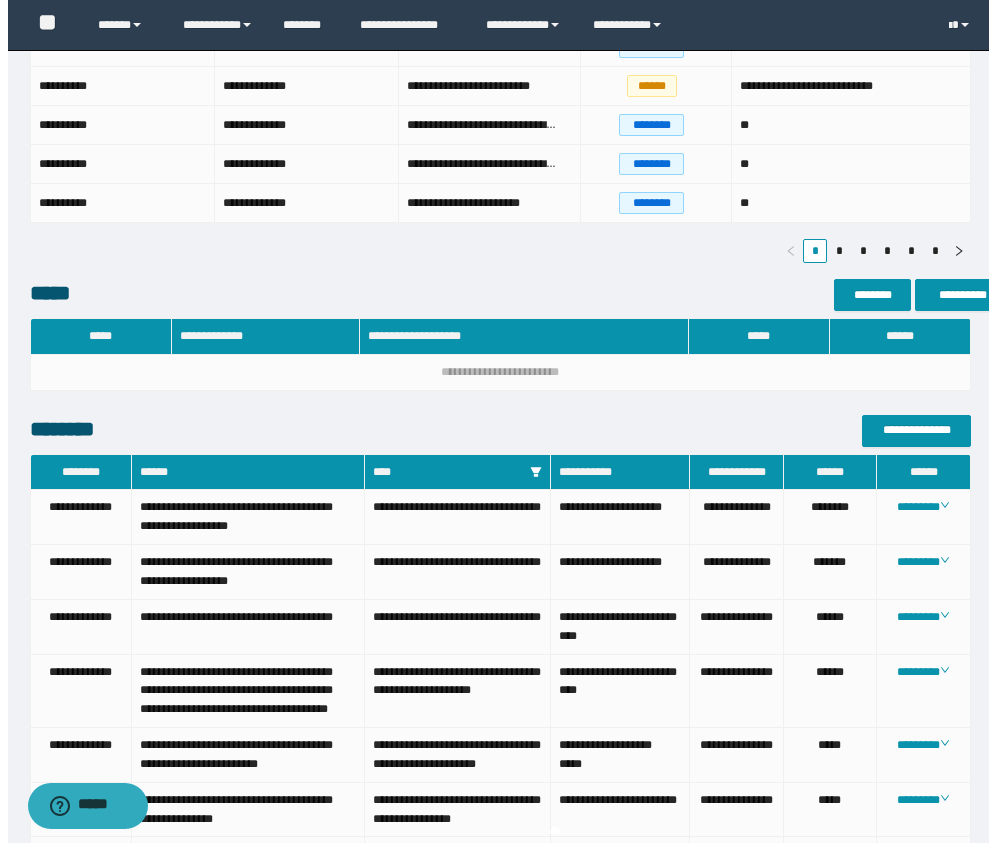 scroll, scrollTop: 993, scrollLeft: 0, axis: vertical 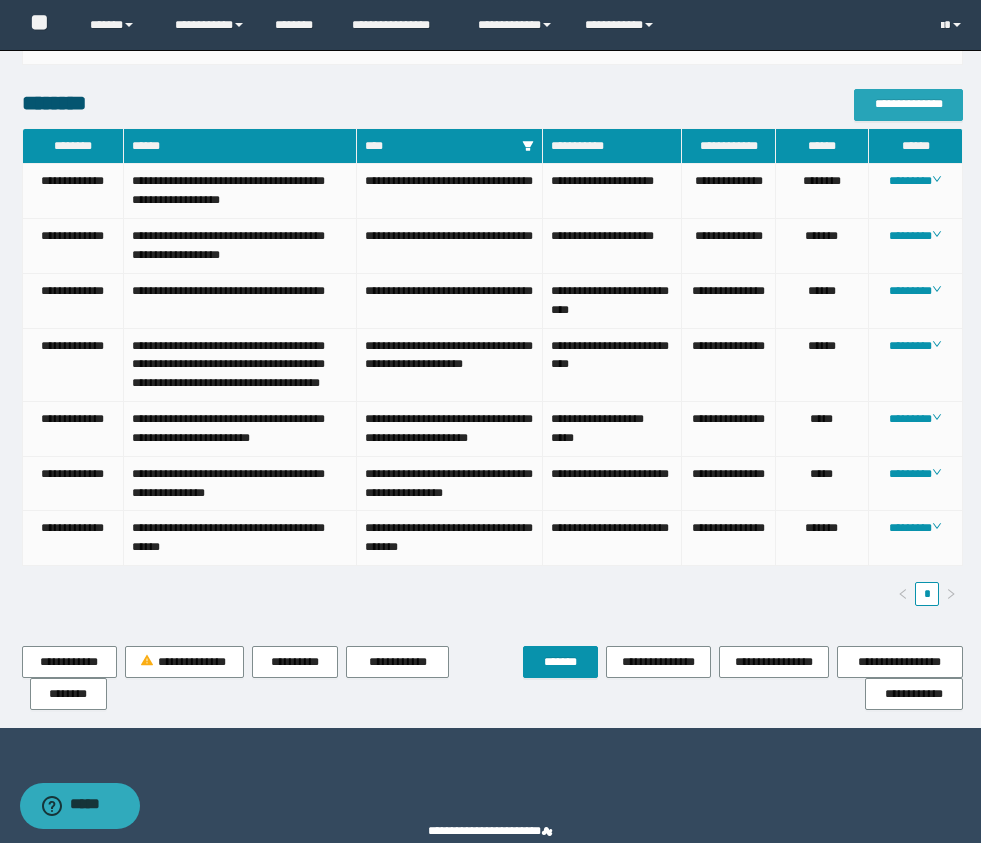 click on "**********" at bounding box center (908, 104) 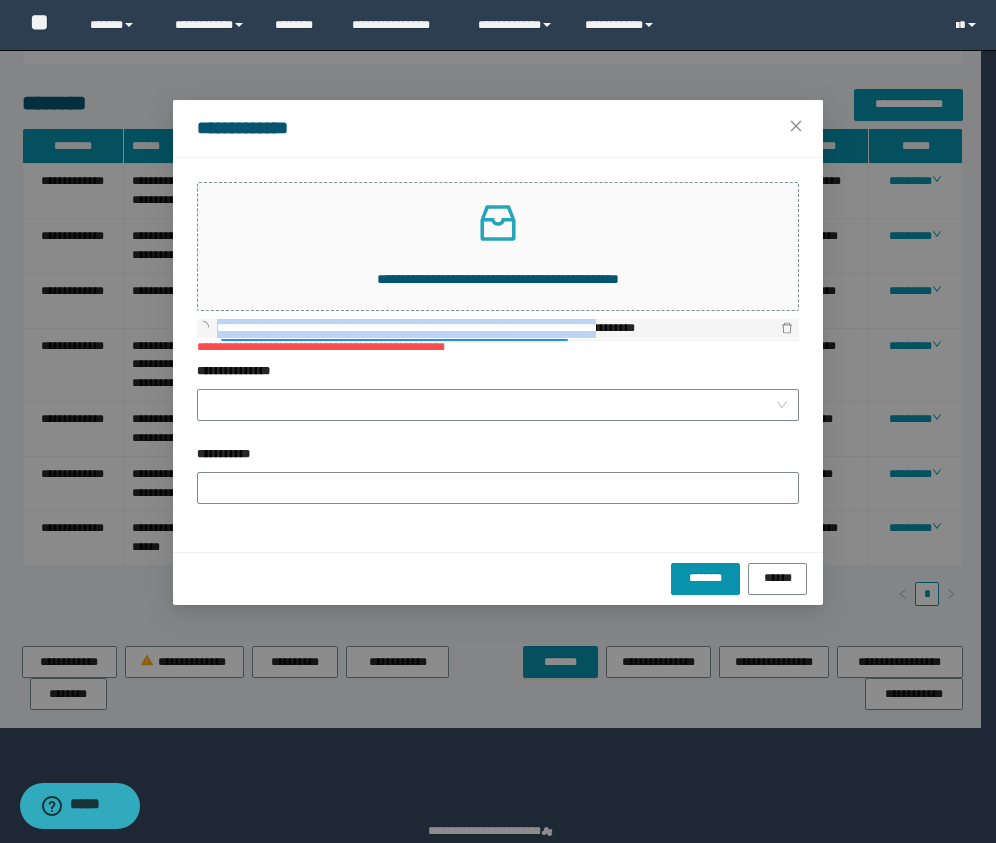 drag, startPoint x: 704, startPoint y: 324, endPoint x: 218, endPoint y: 326, distance: 486.00412 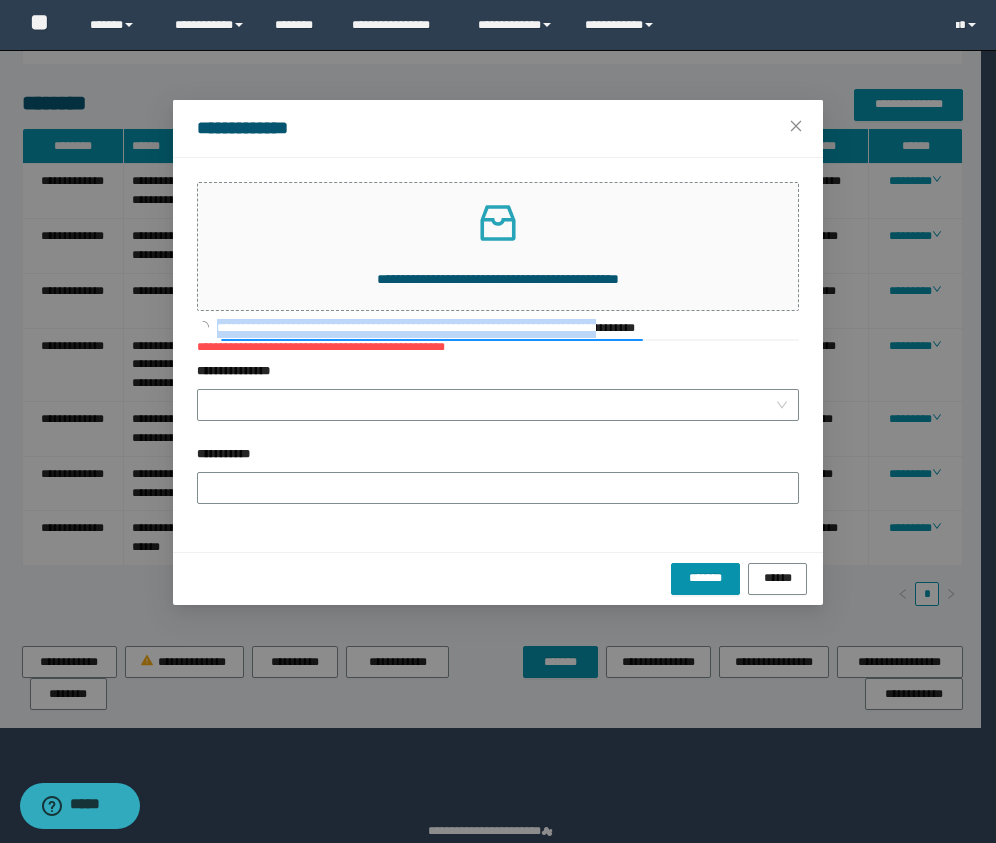 copy on "**********" 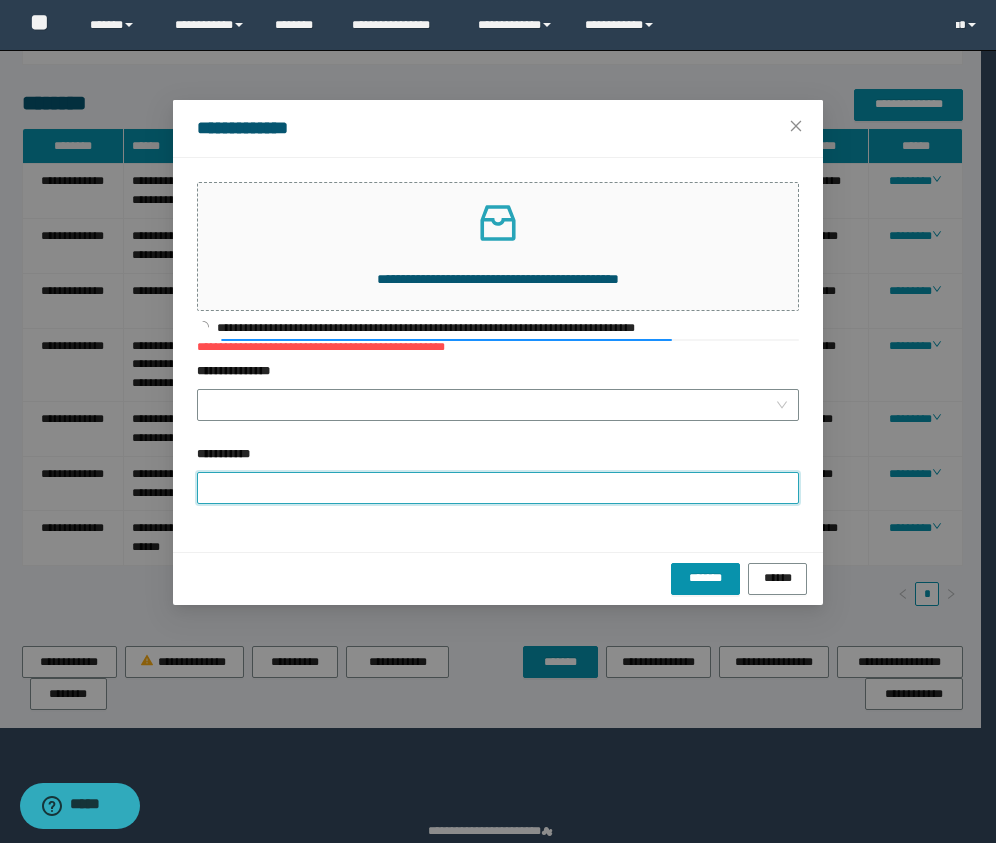 click on "**********" at bounding box center (498, 488) 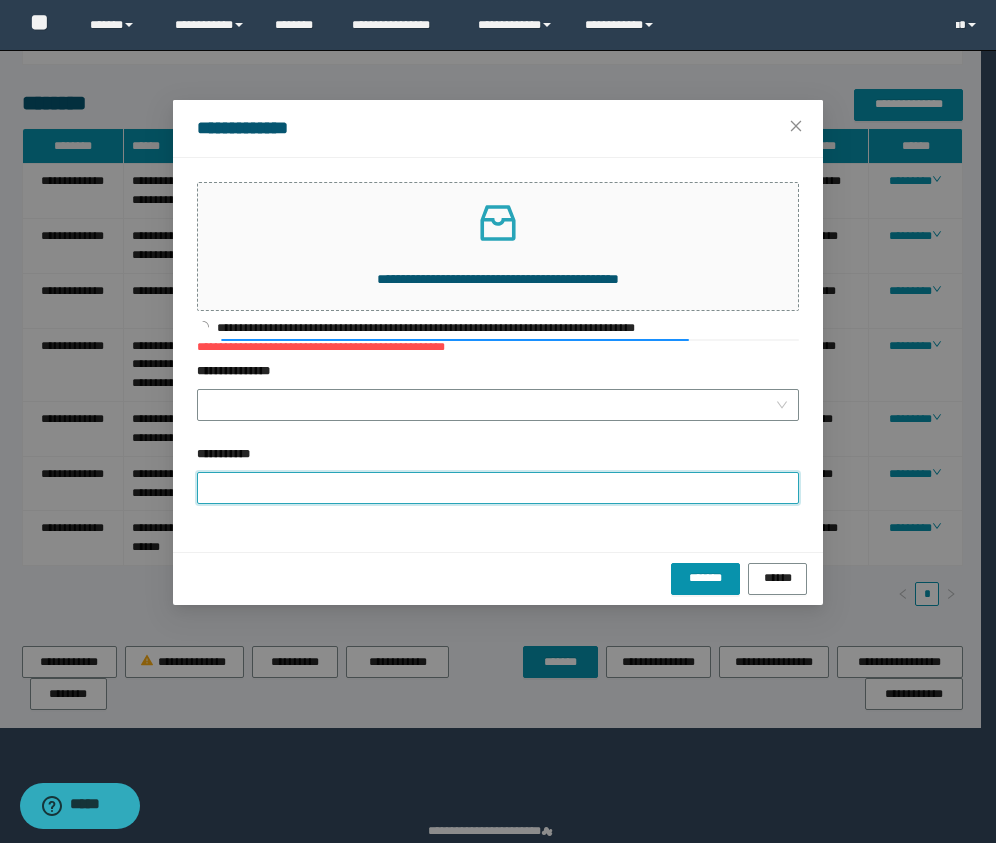 paste on "**********" 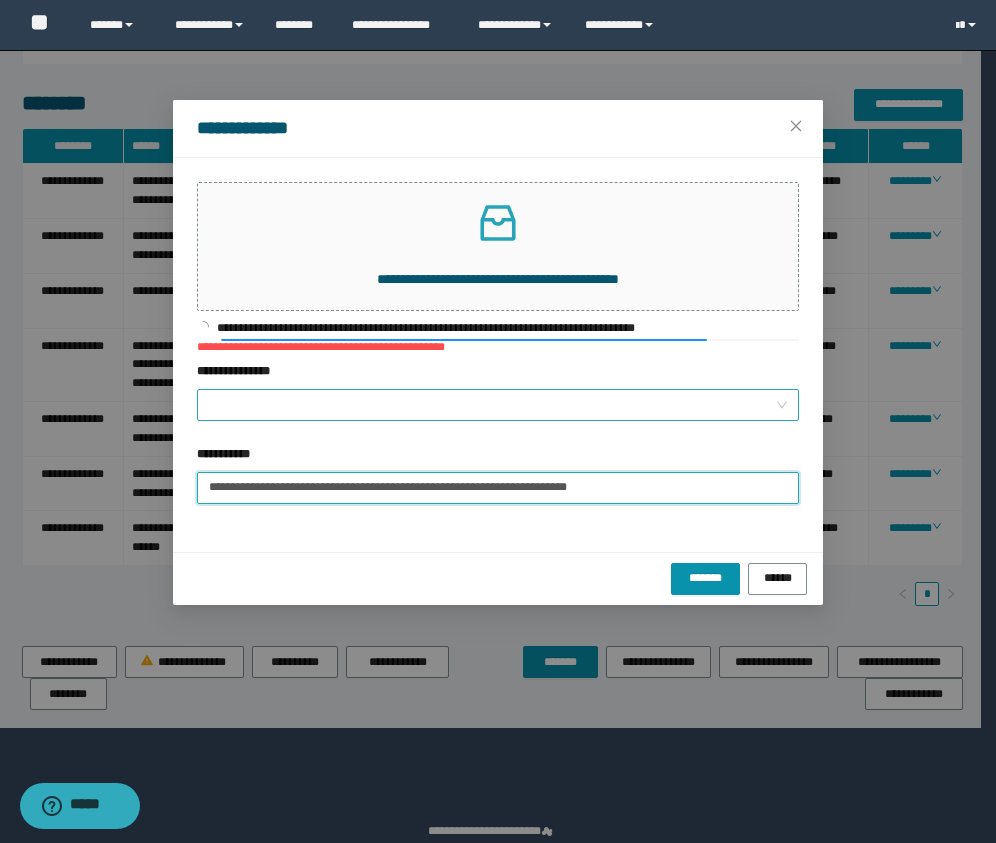type on "**********" 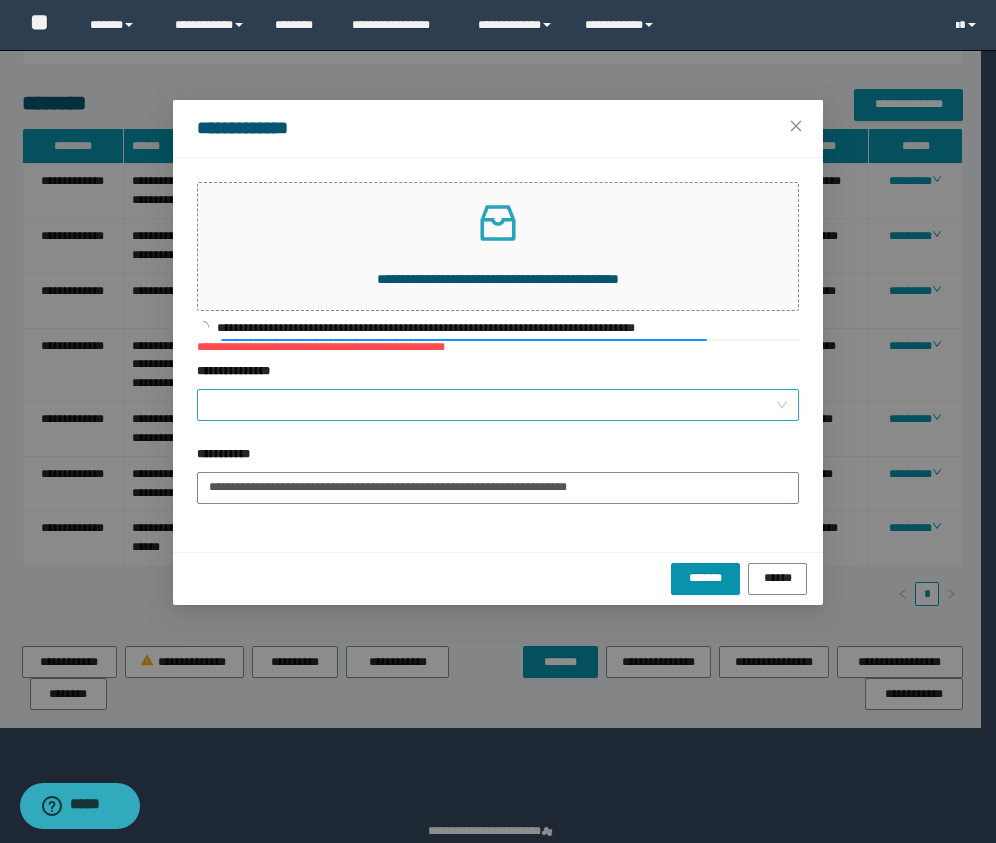 click on "**********" at bounding box center [492, 405] 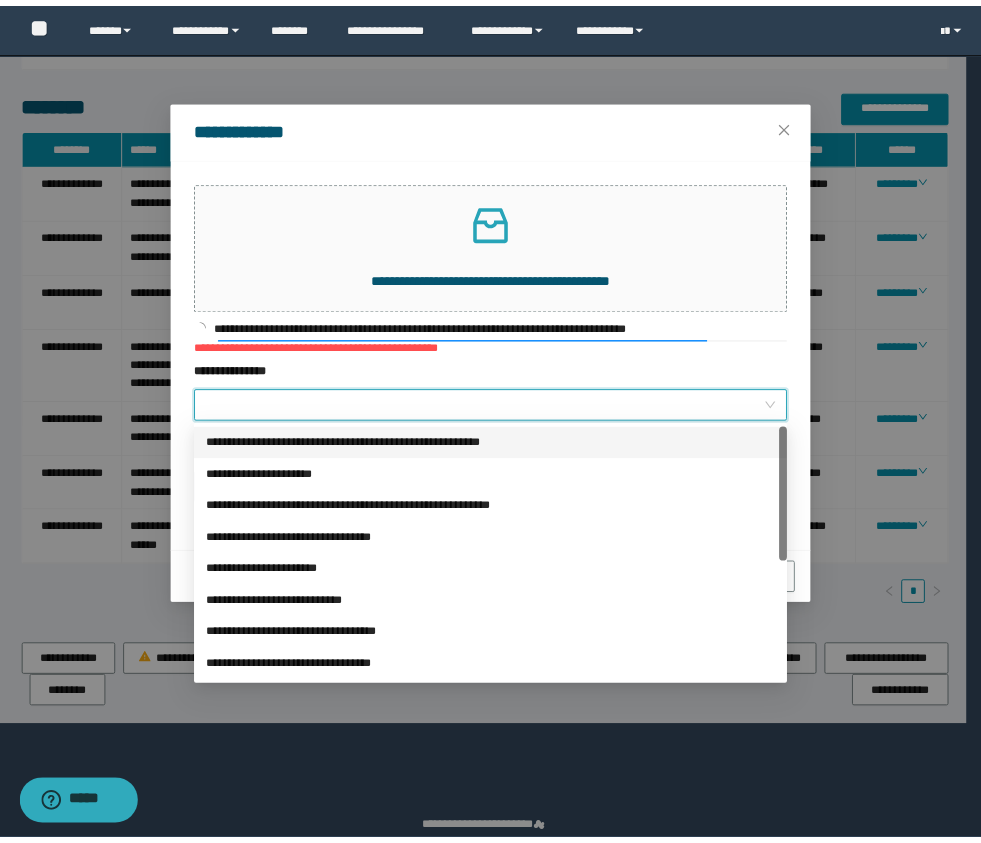 scroll, scrollTop: 224, scrollLeft: 0, axis: vertical 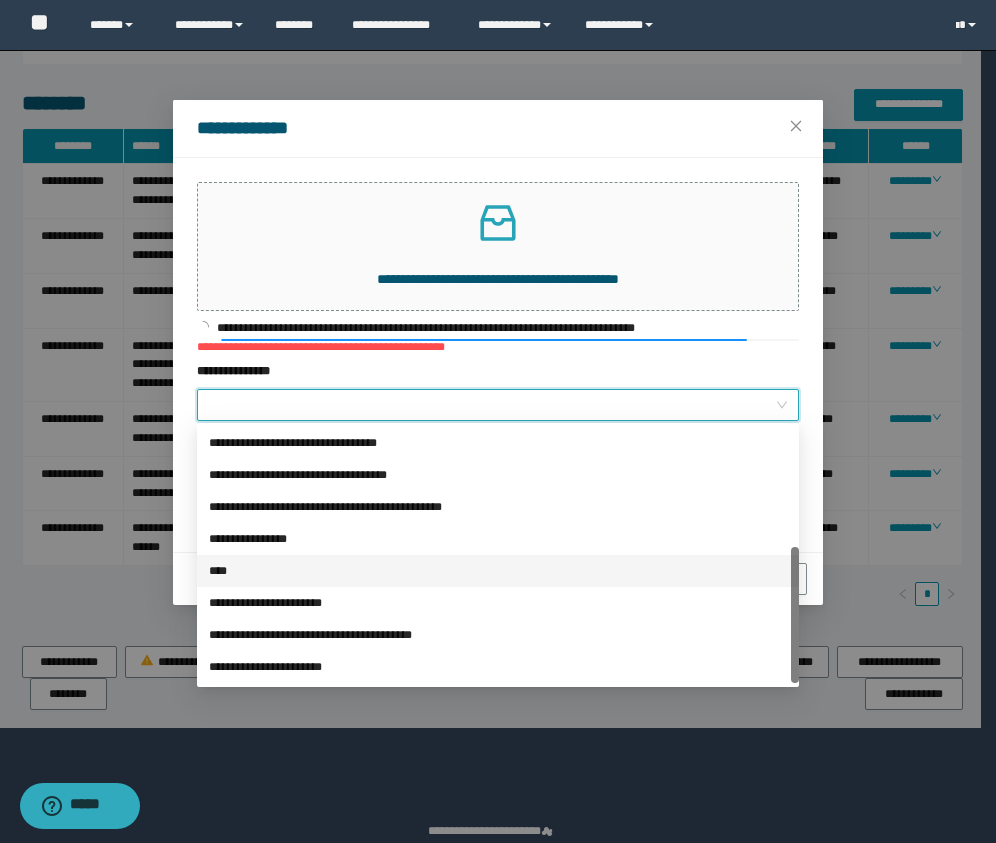 click on "****" at bounding box center (498, 571) 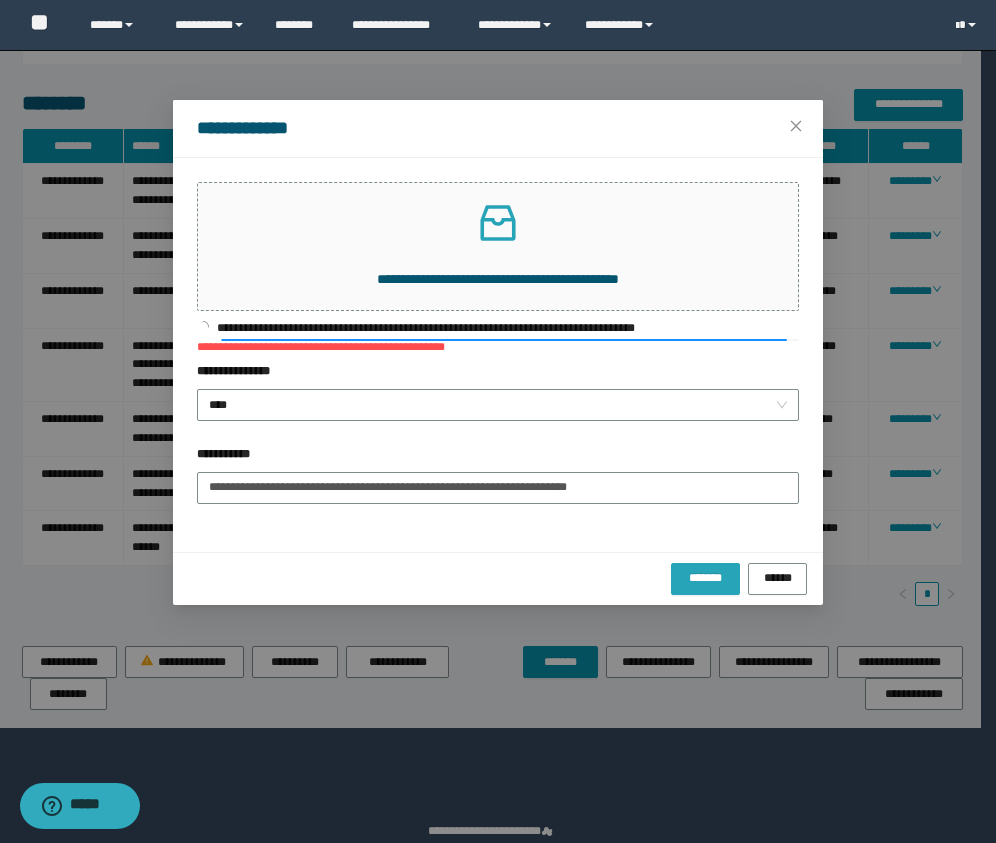 click on "*******" at bounding box center [705, 577] 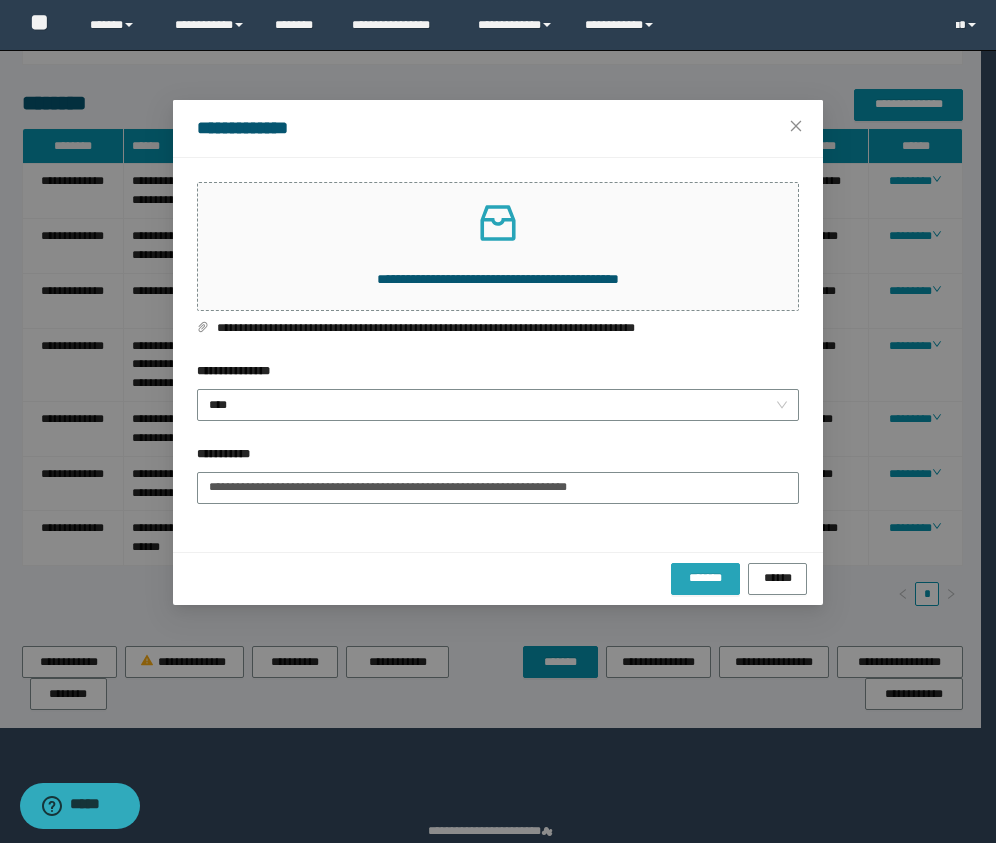 click on "*******" at bounding box center (705, 579) 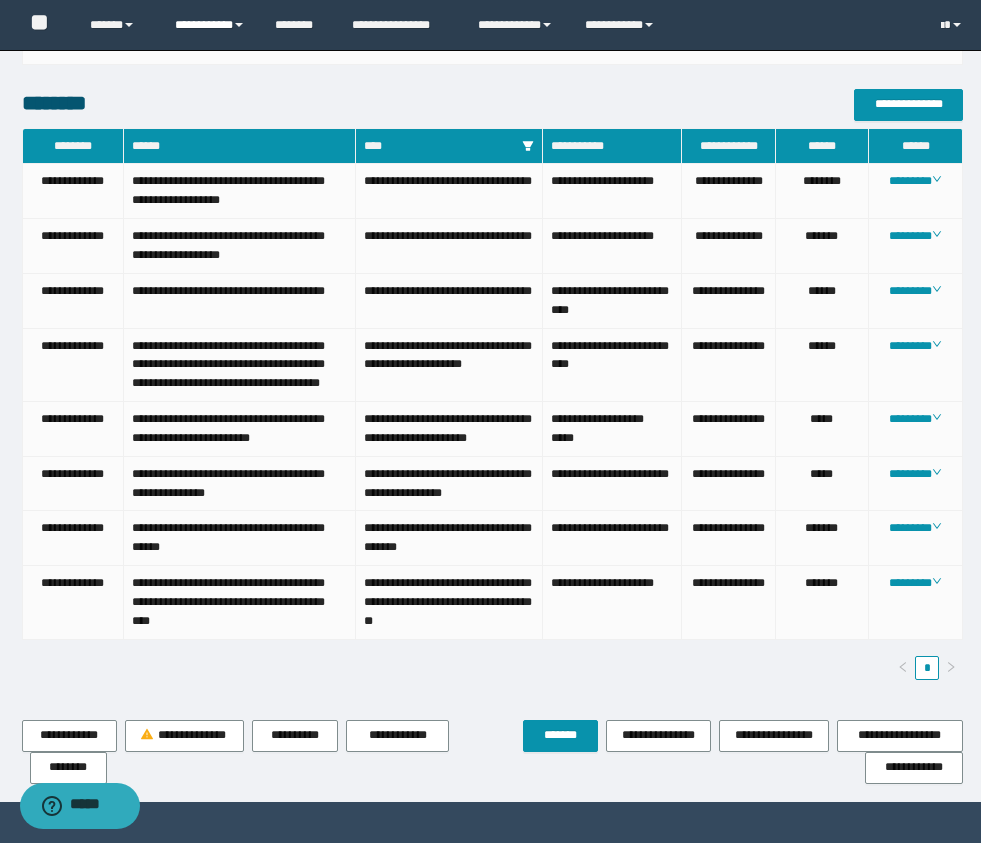 click on "**********" at bounding box center (210, 25) 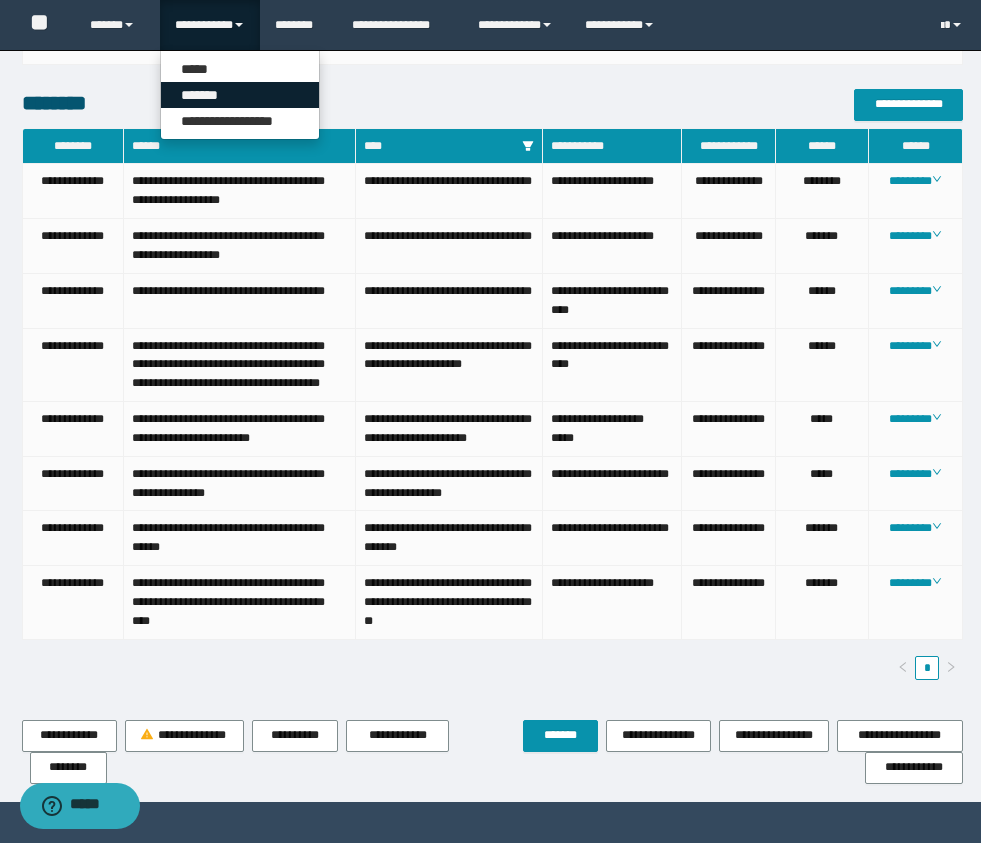 click on "*******" at bounding box center [240, 95] 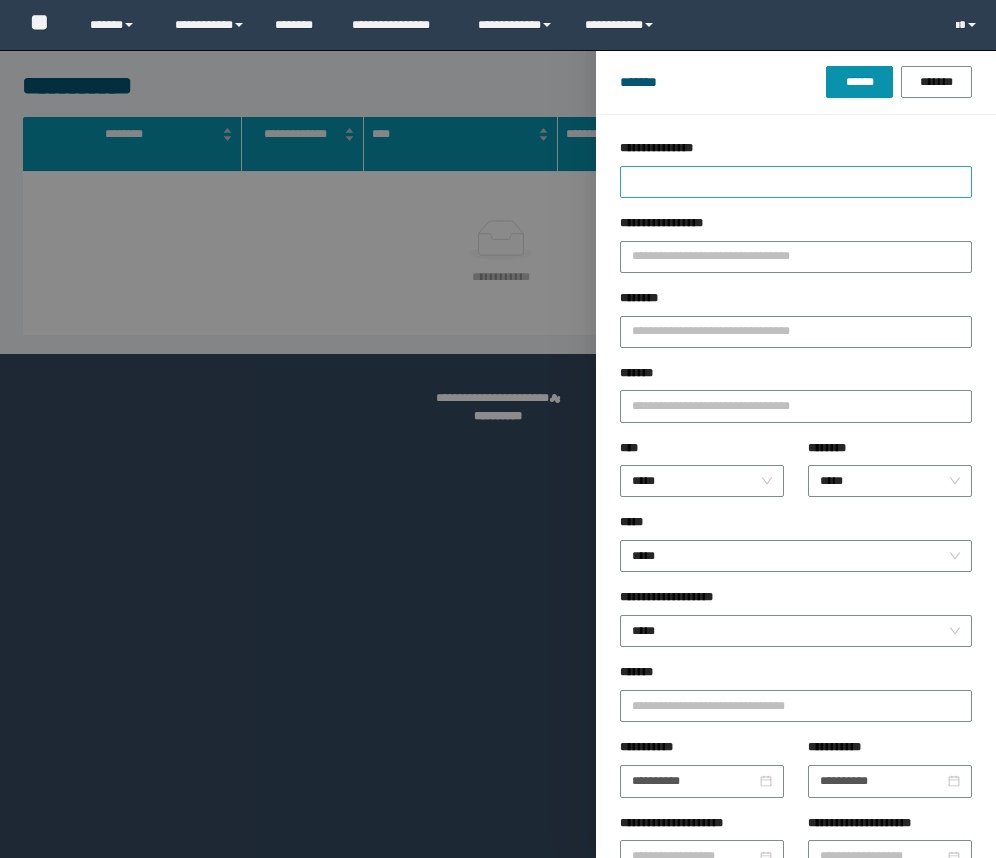 scroll, scrollTop: 0, scrollLeft: 0, axis: both 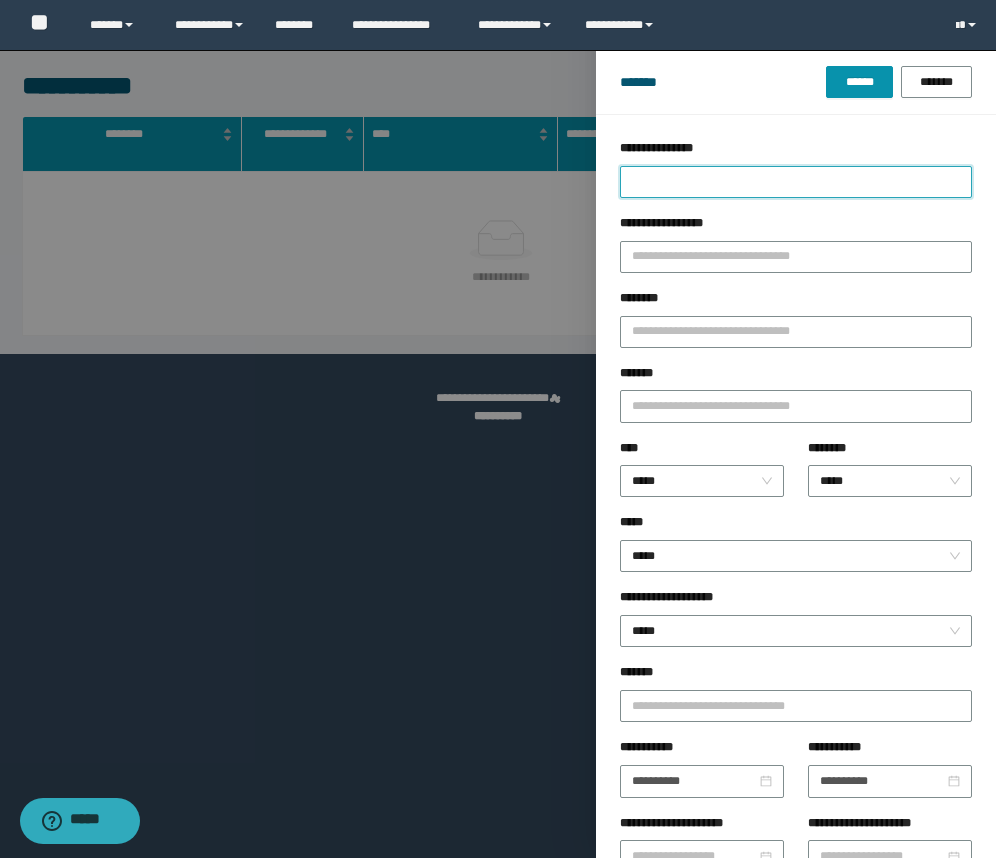 drag, startPoint x: 758, startPoint y: 179, endPoint x: 756, endPoint y: 168, distance: 11.18034 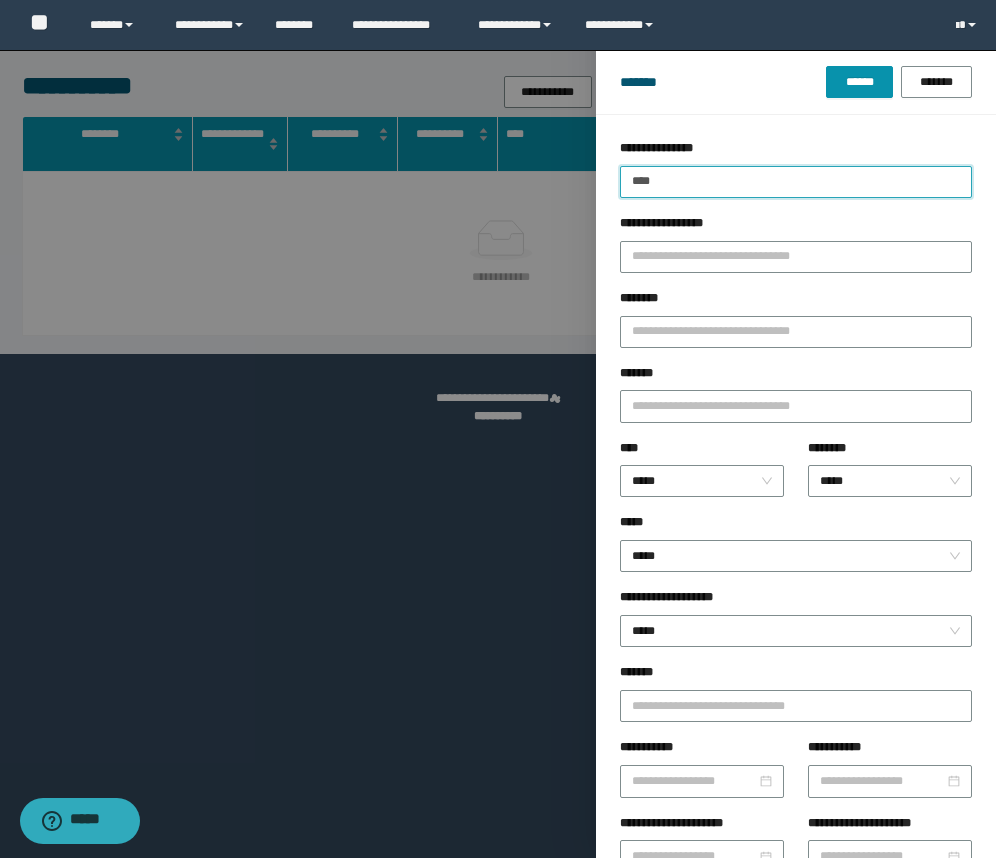 type on "****" 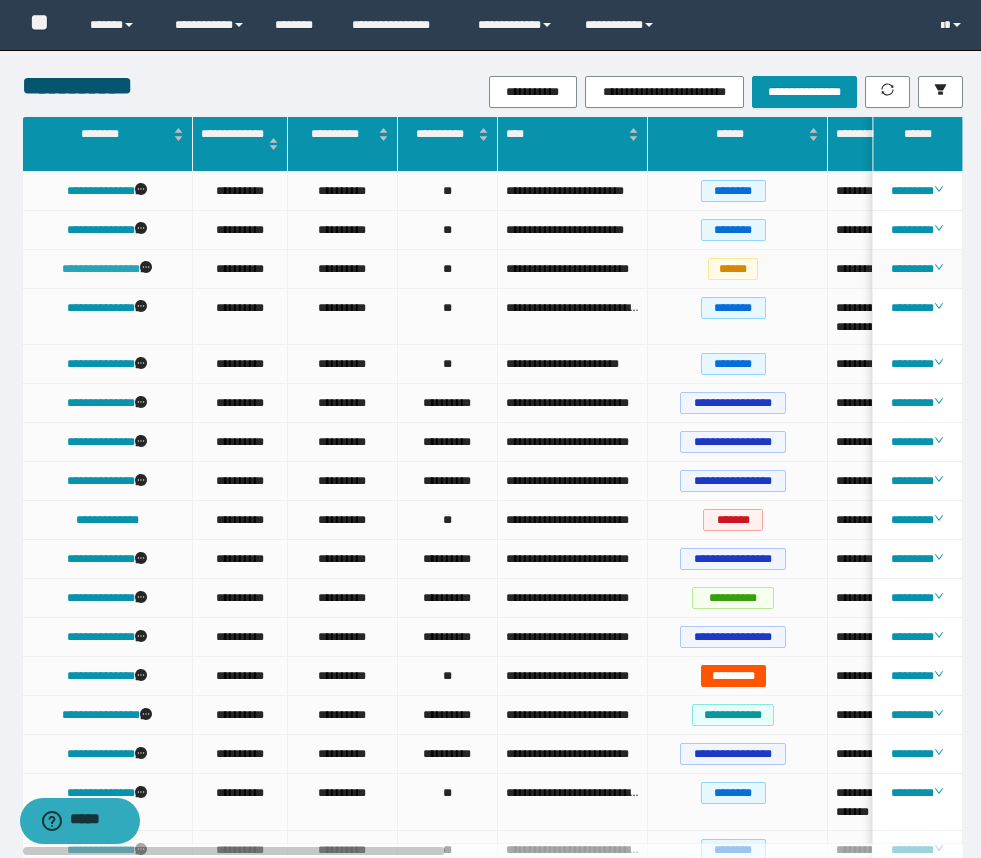 click on "**********" at bounding box center [101, 269] 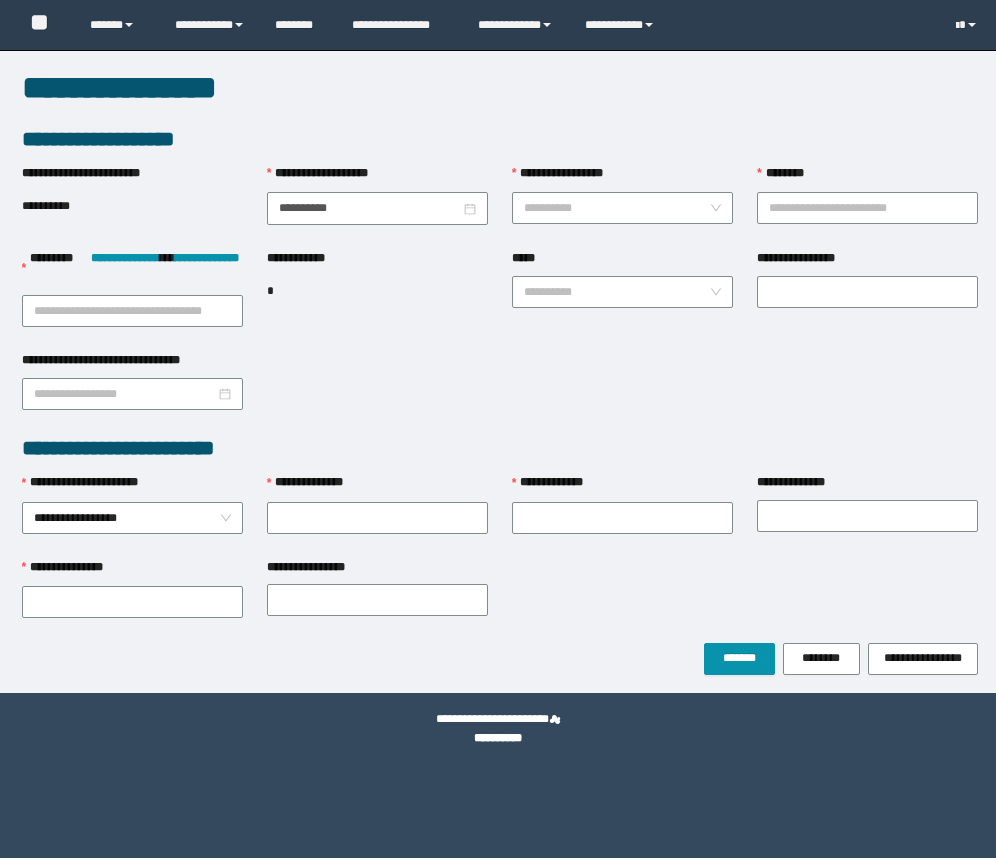 scroll, scrollTop: 0, scrollLeft: 0, axis: both 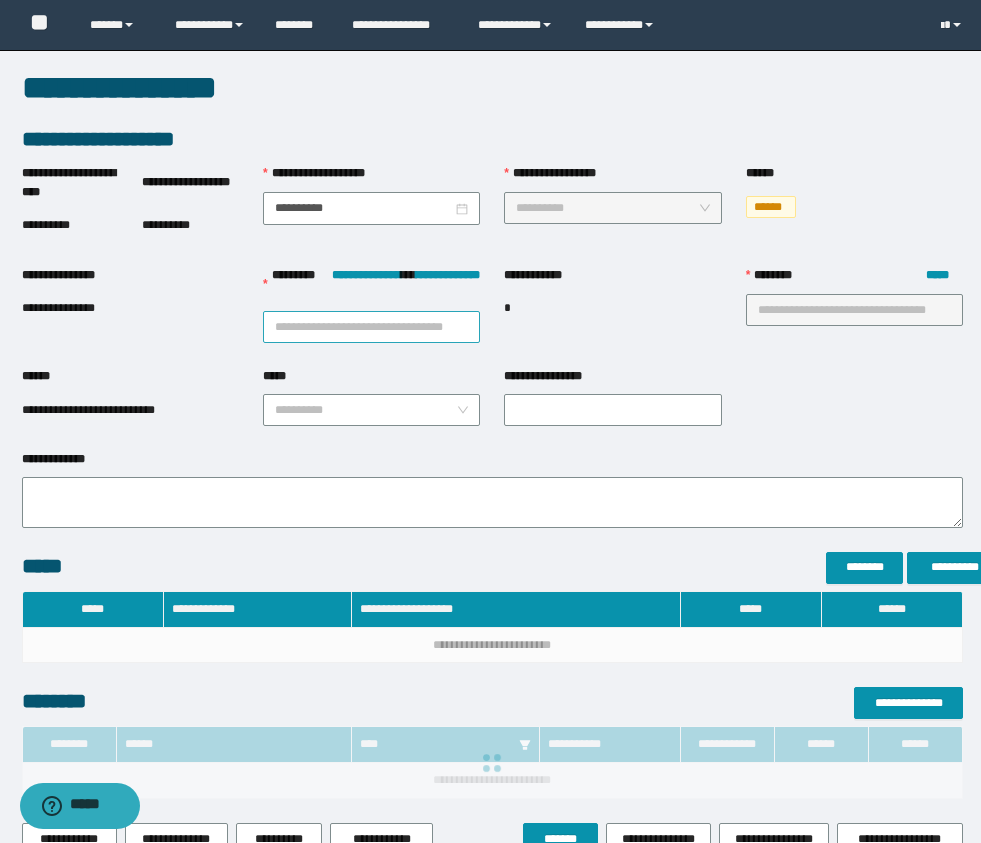type on "**********" 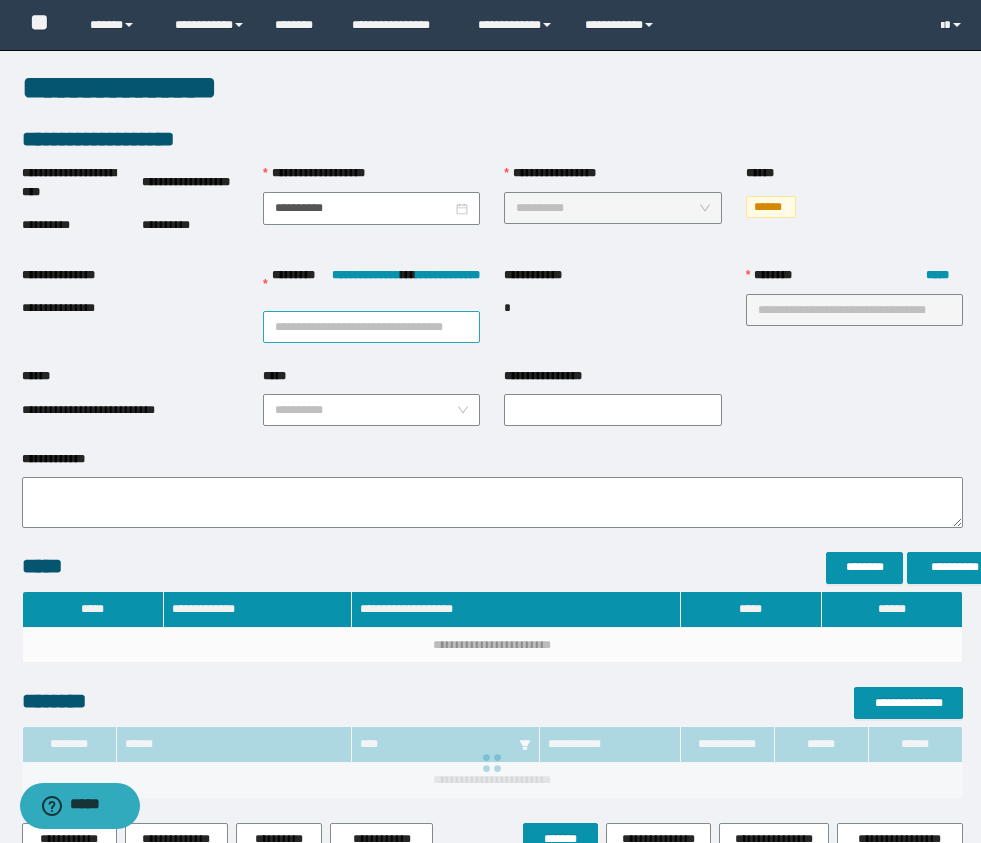 type on "**" 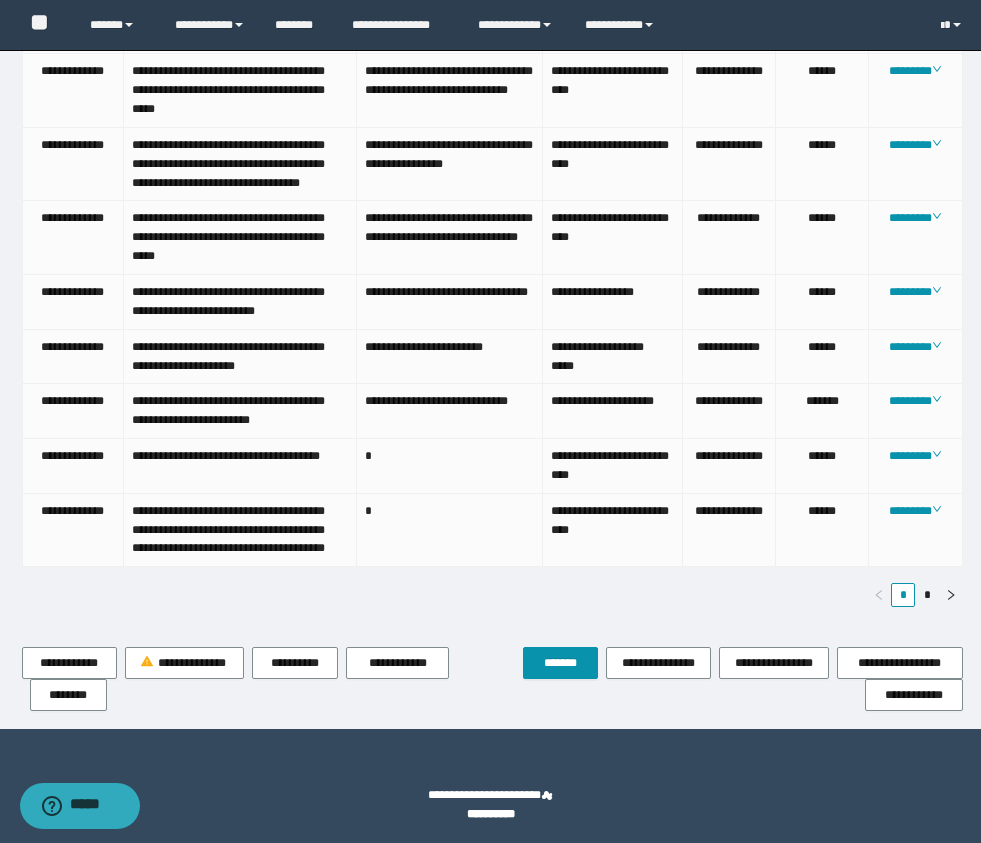 scroll, scrollTop: 1113, scrollLeft: 0, axis: vertical 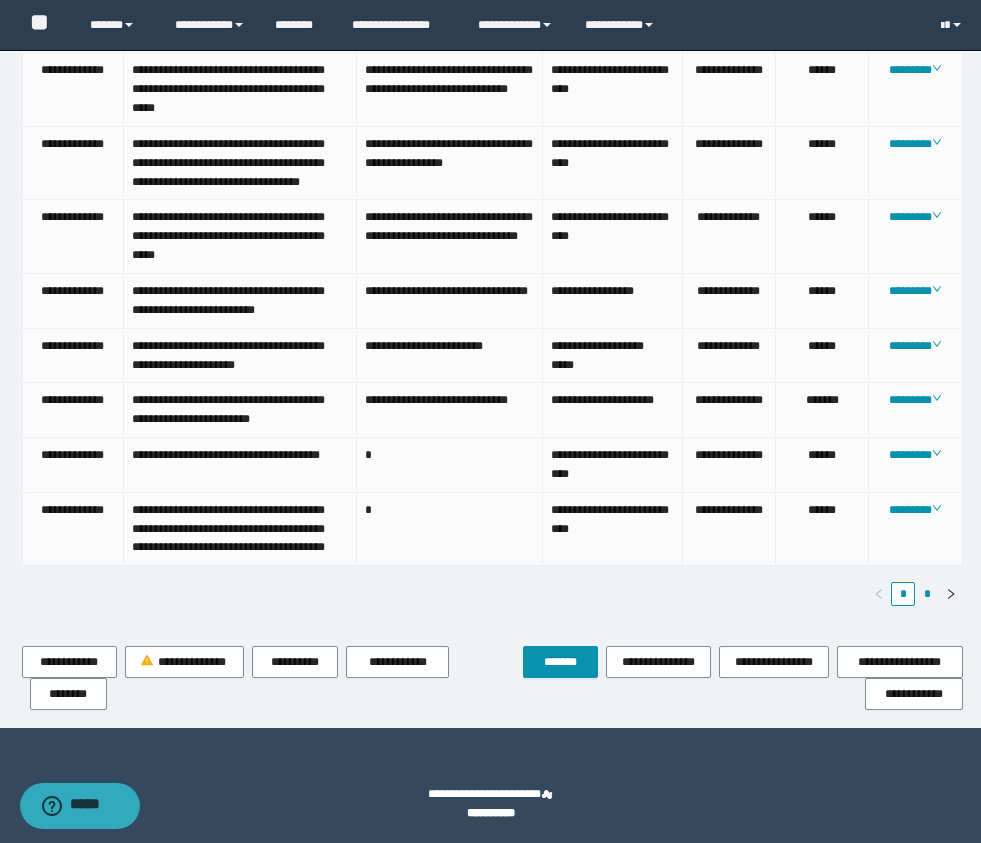 click on "*" at bounding box center [927, 594] 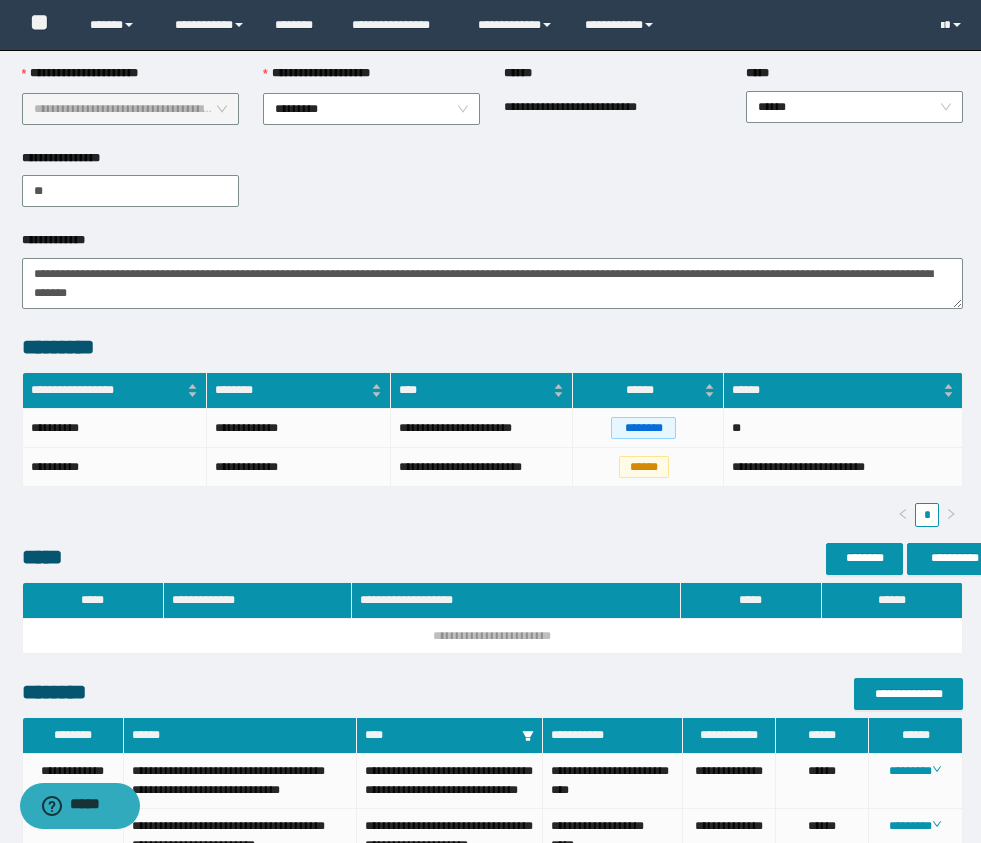 scroll, scrollTop: 302, scrollLeft: 0, axis: vertical 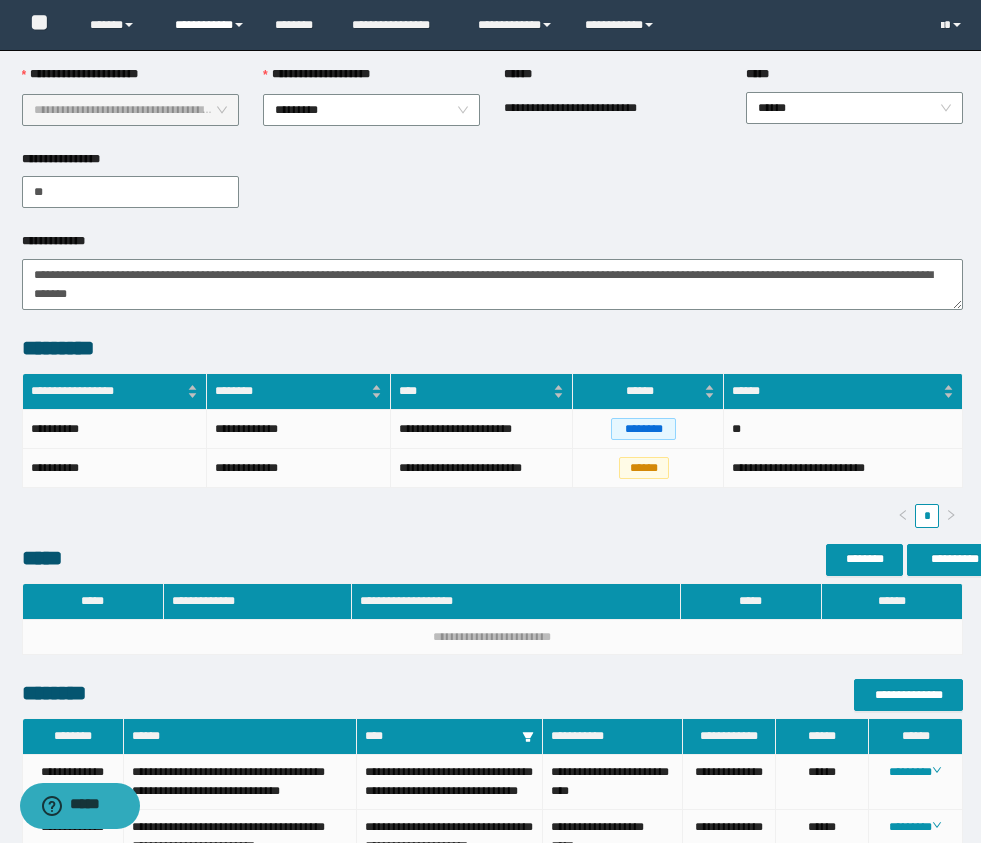click on "**********" at bounding box center [210, 25] 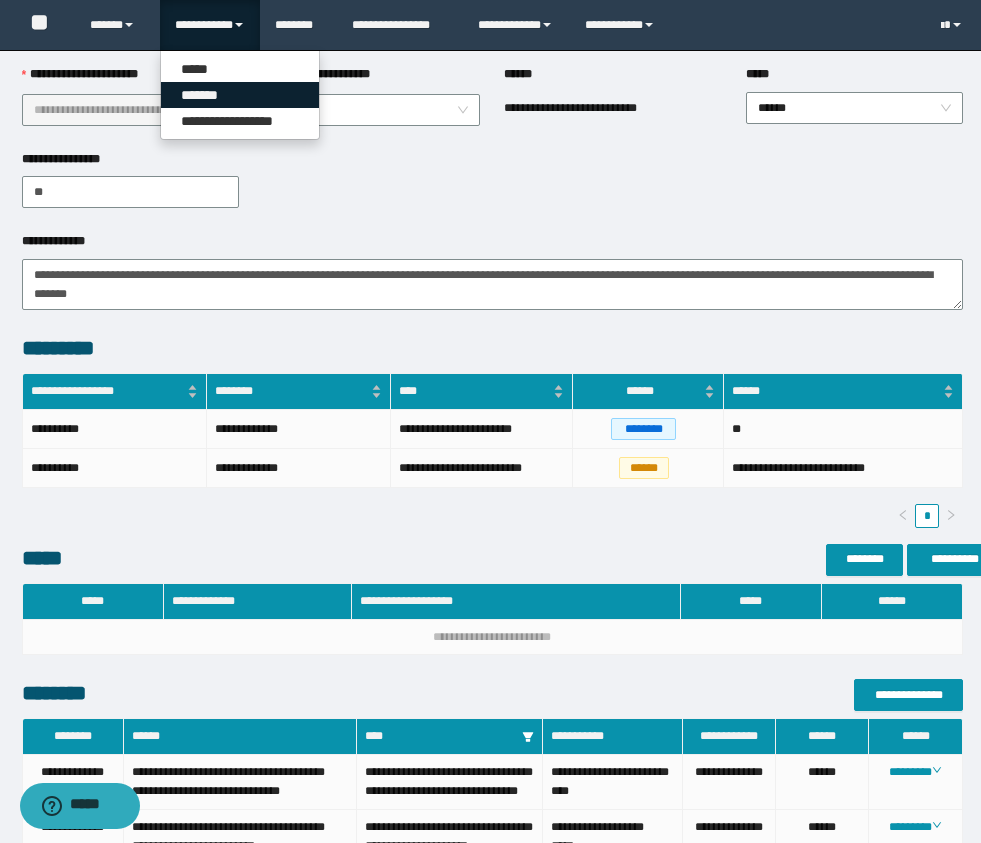 click on "*******" at bounding box center [240, 95] 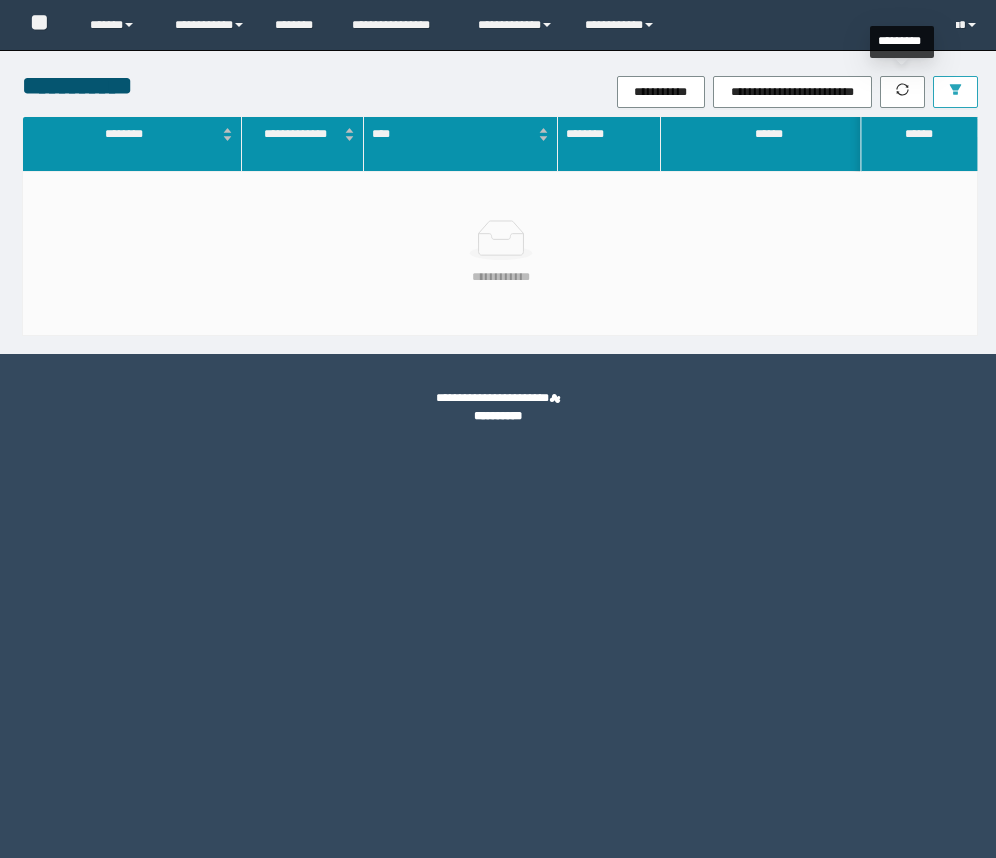 scroll, scrollTop: 0, scrollLeft: 0, axis: both 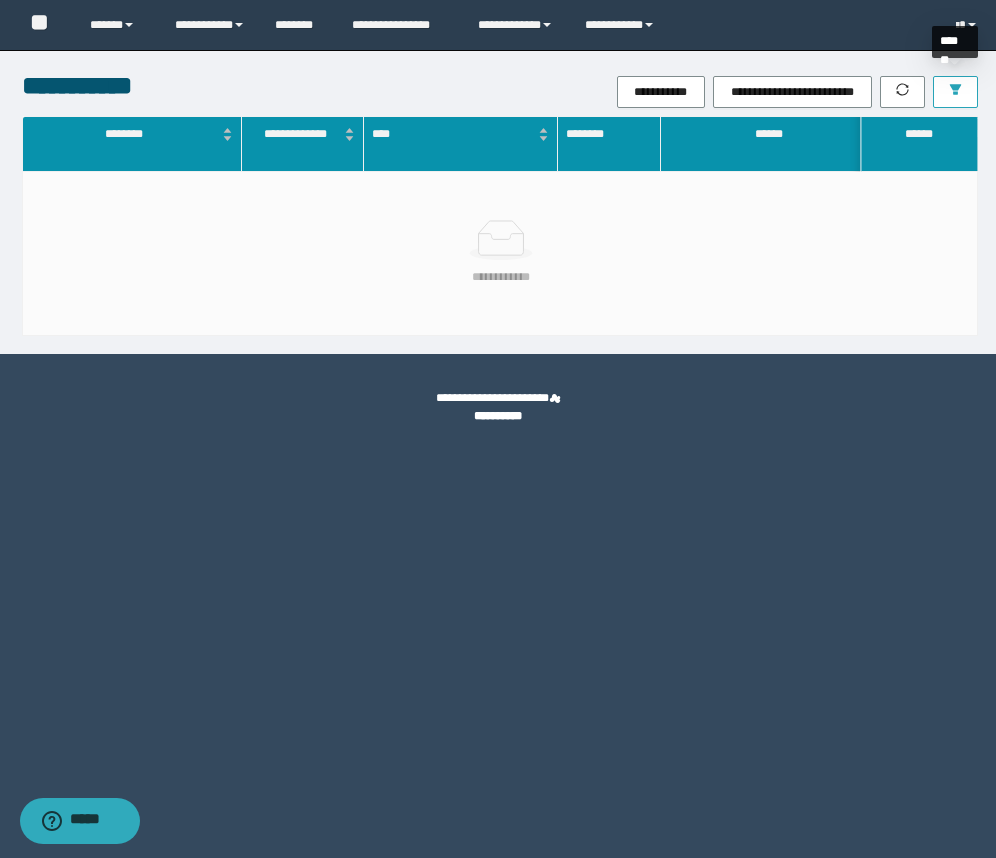 click 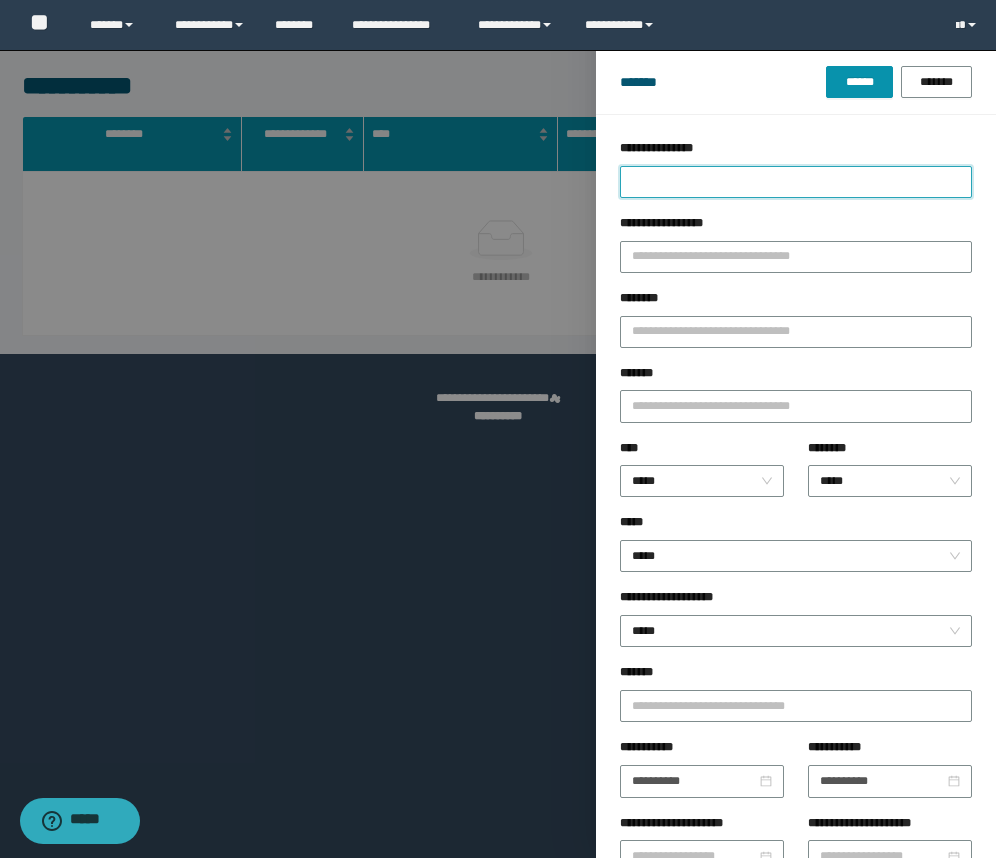click on "**********" at bounding box center (796, 182) 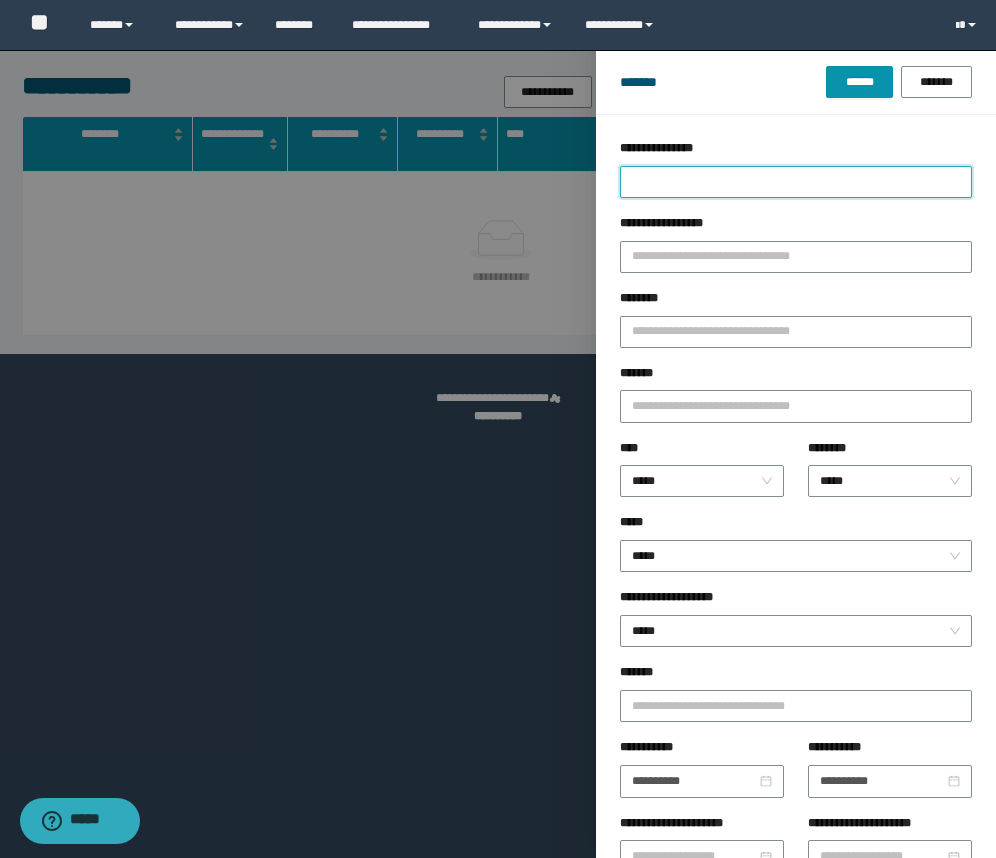 type on "*" 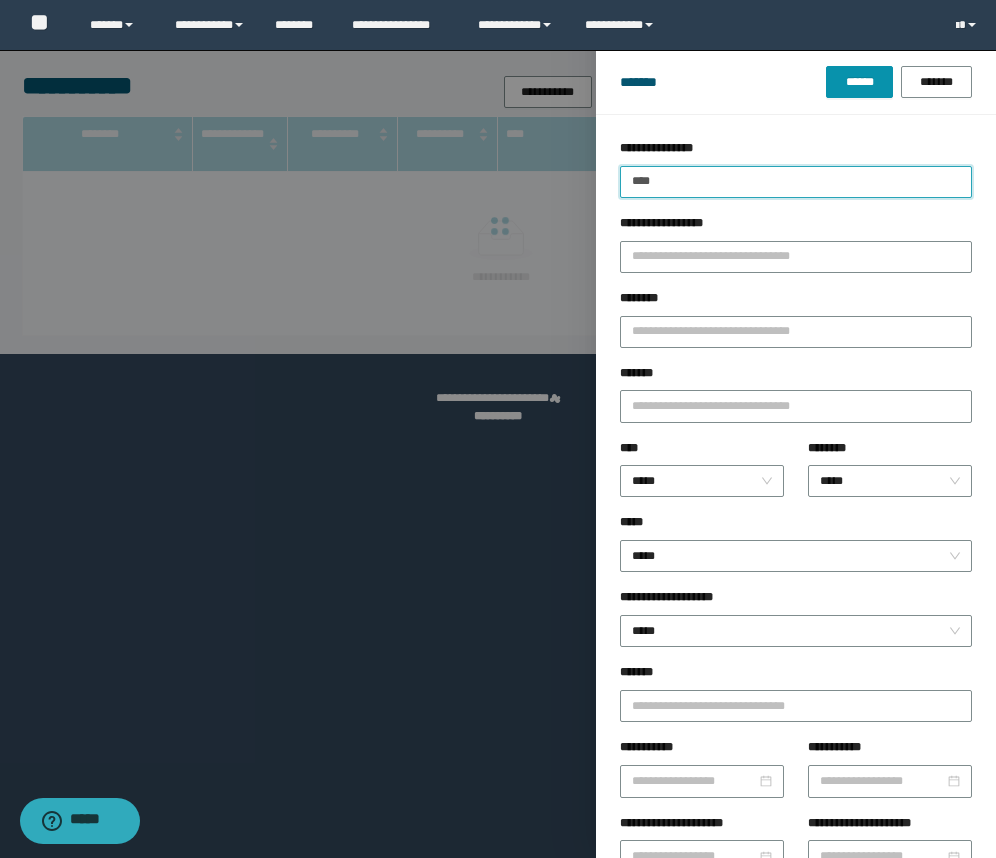 type on "****" 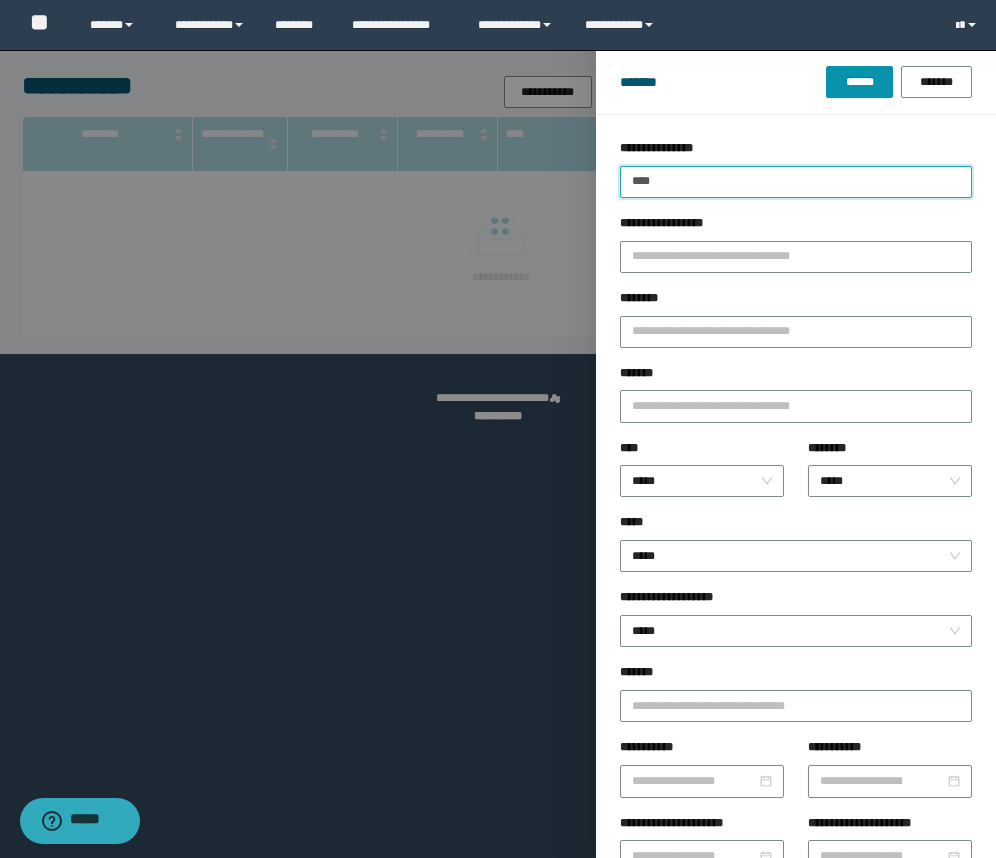 click on "******" at bounding box center (859, 82) 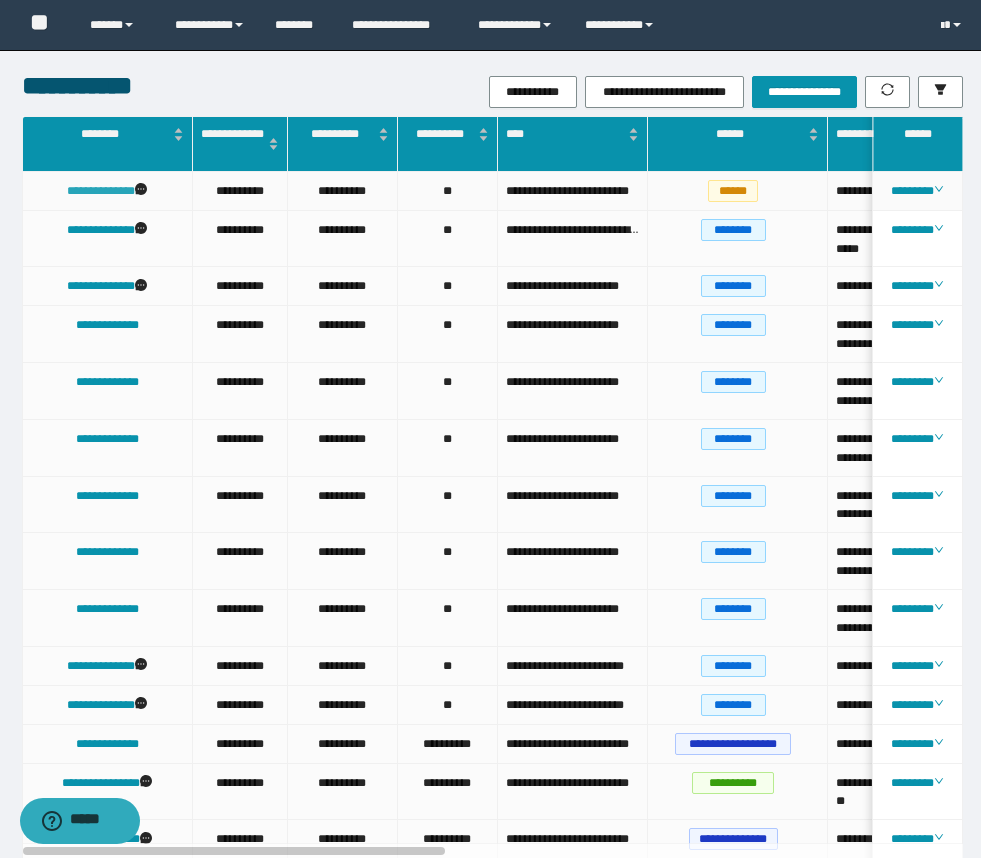click on "**********" at bounding box center (101, 191) 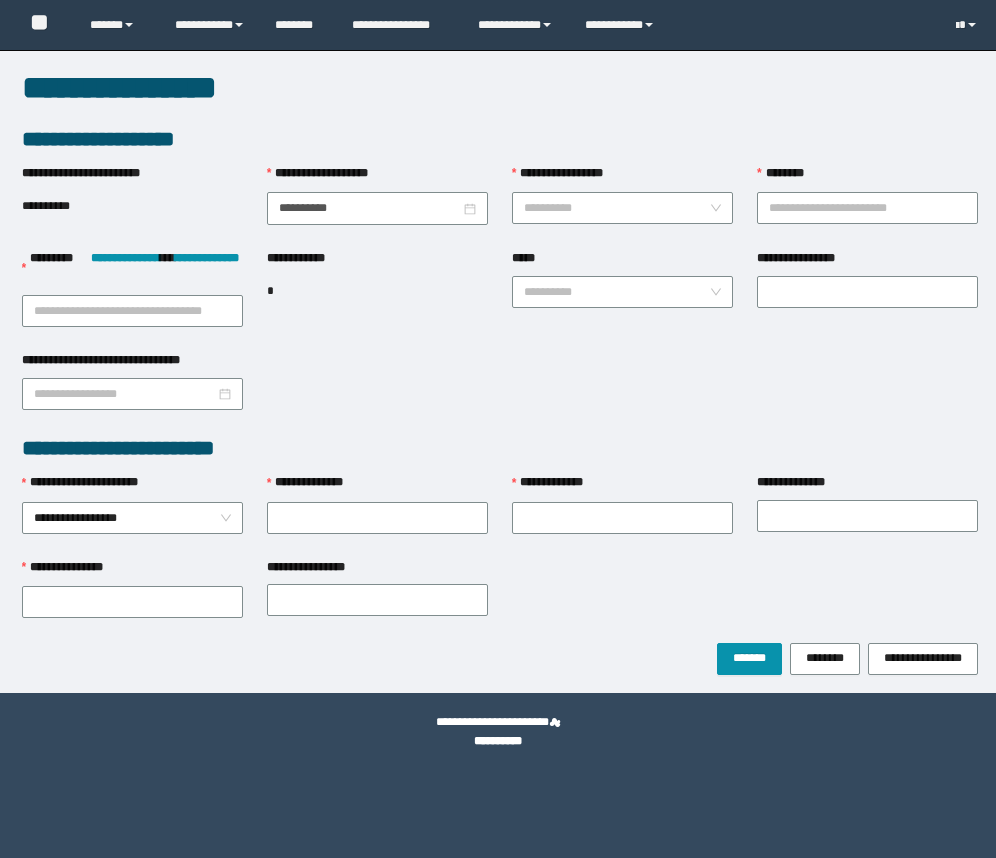 scroll, scrollTop: 0, scrollLeft: 0, axis: both 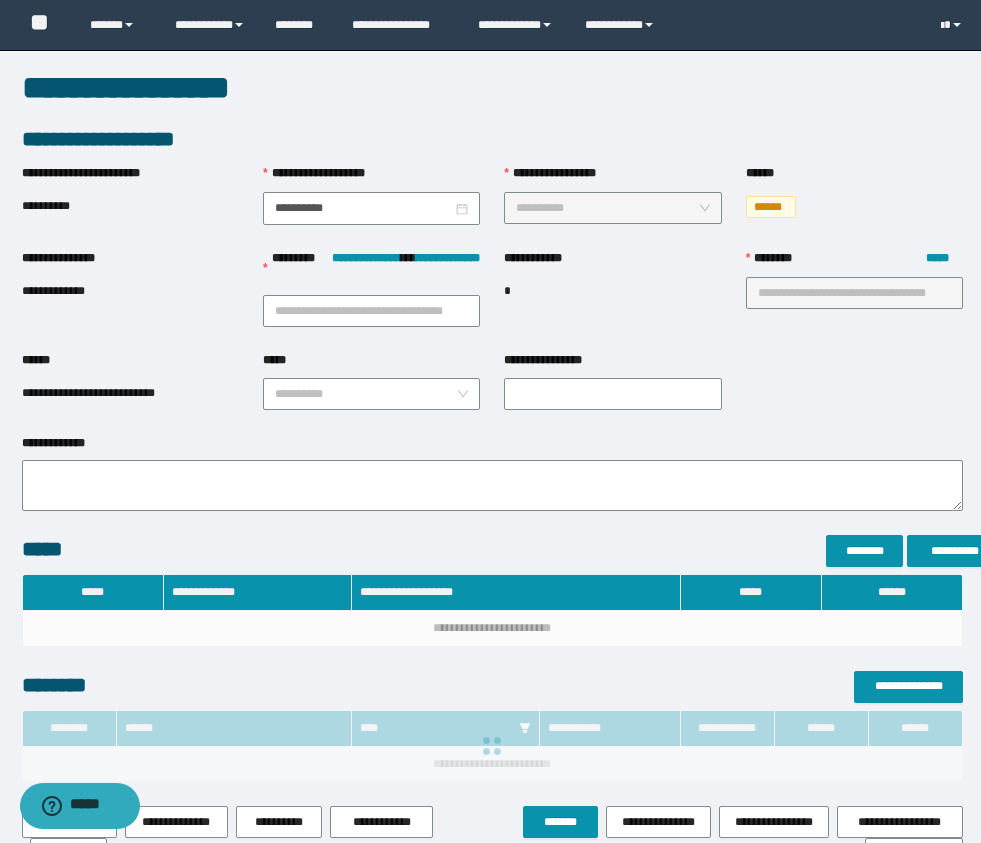 type on "**********" 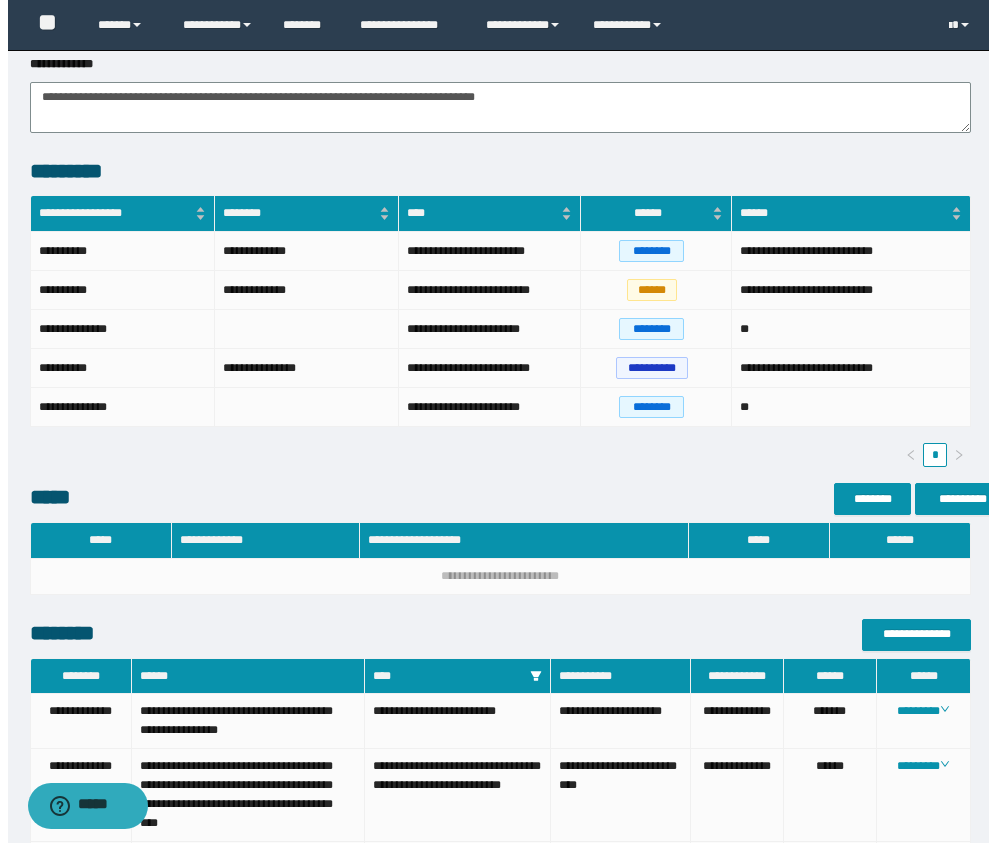 scroll, scrollTop: 500, scrollLeft: 0, axis: vertical 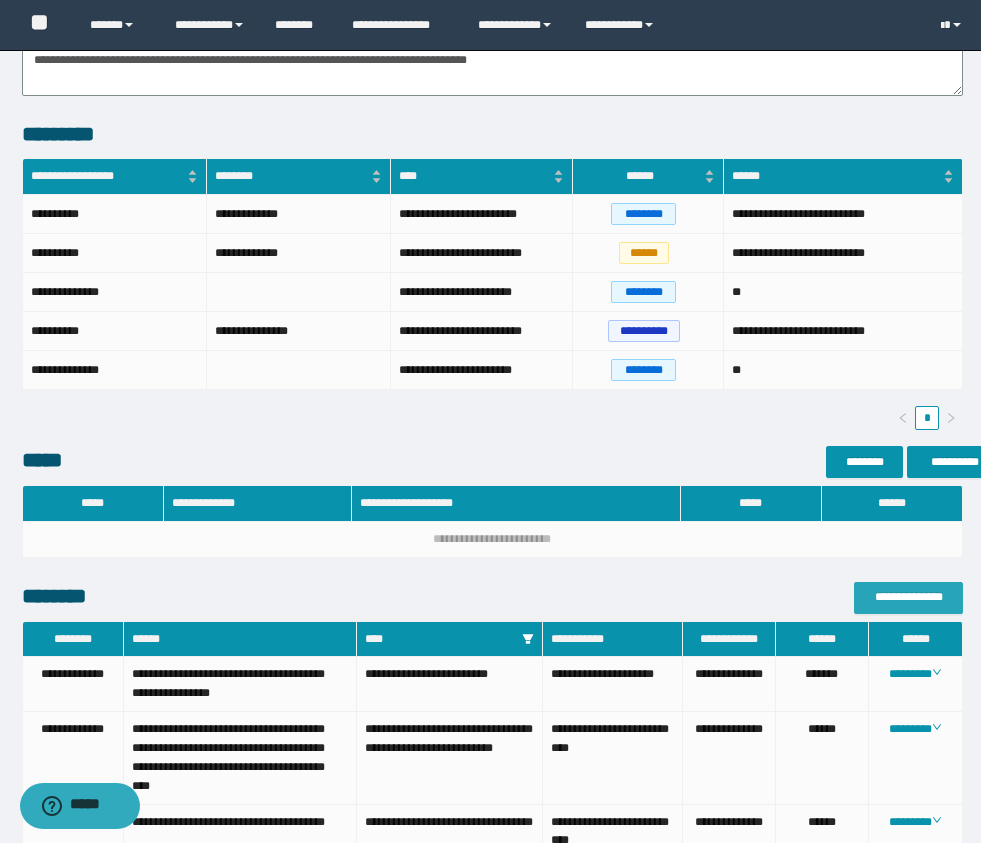 click on "**********" at bounding box center [908, 597] 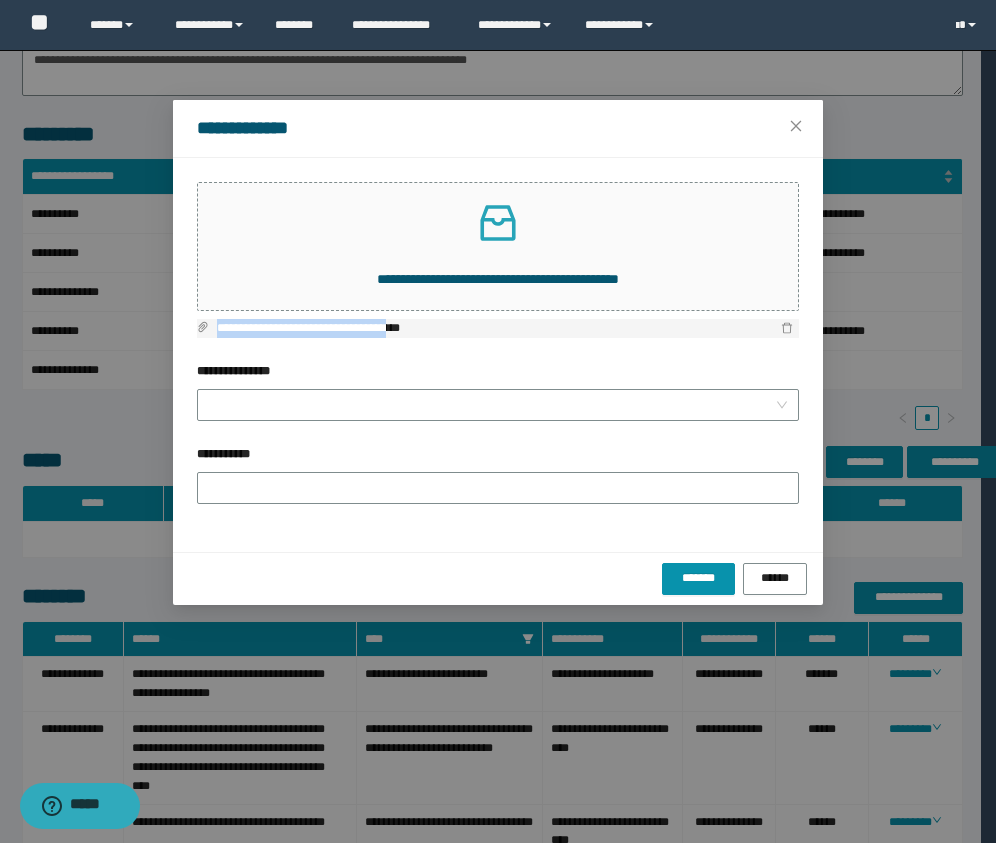 drag, startPoint x: 421, startPoint y: 328, endPoint x: 206, endPoint y: 322, distance: 215.08371 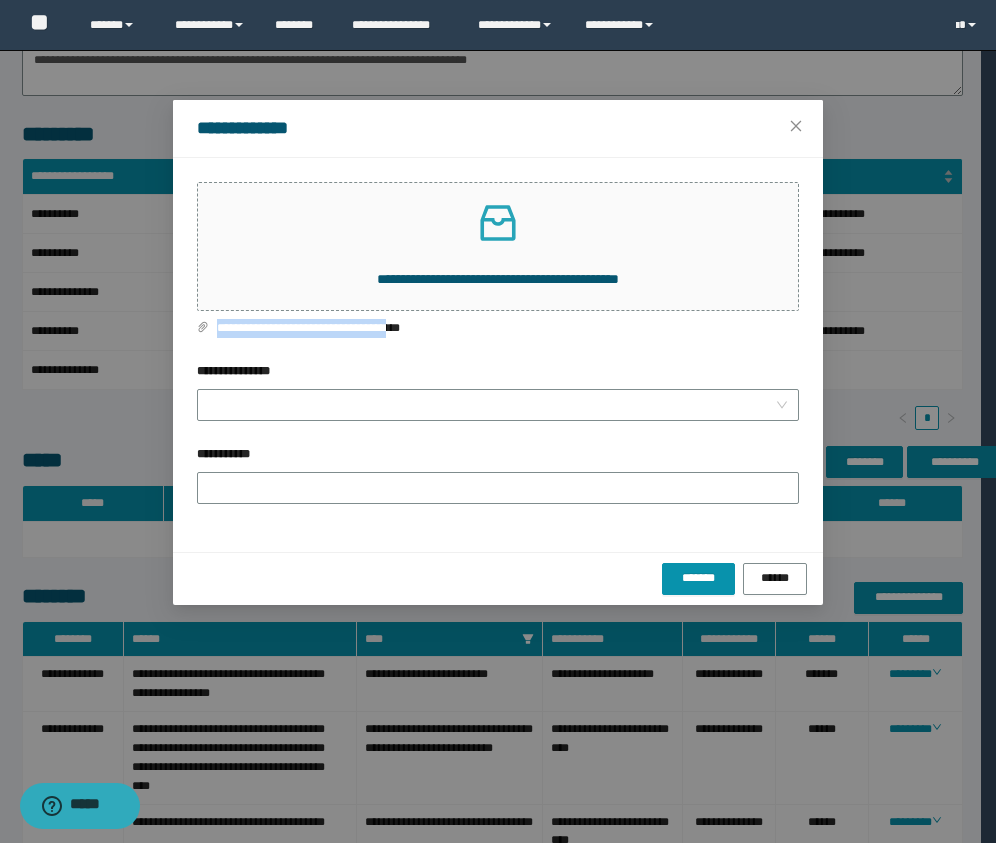 copy on "**********" 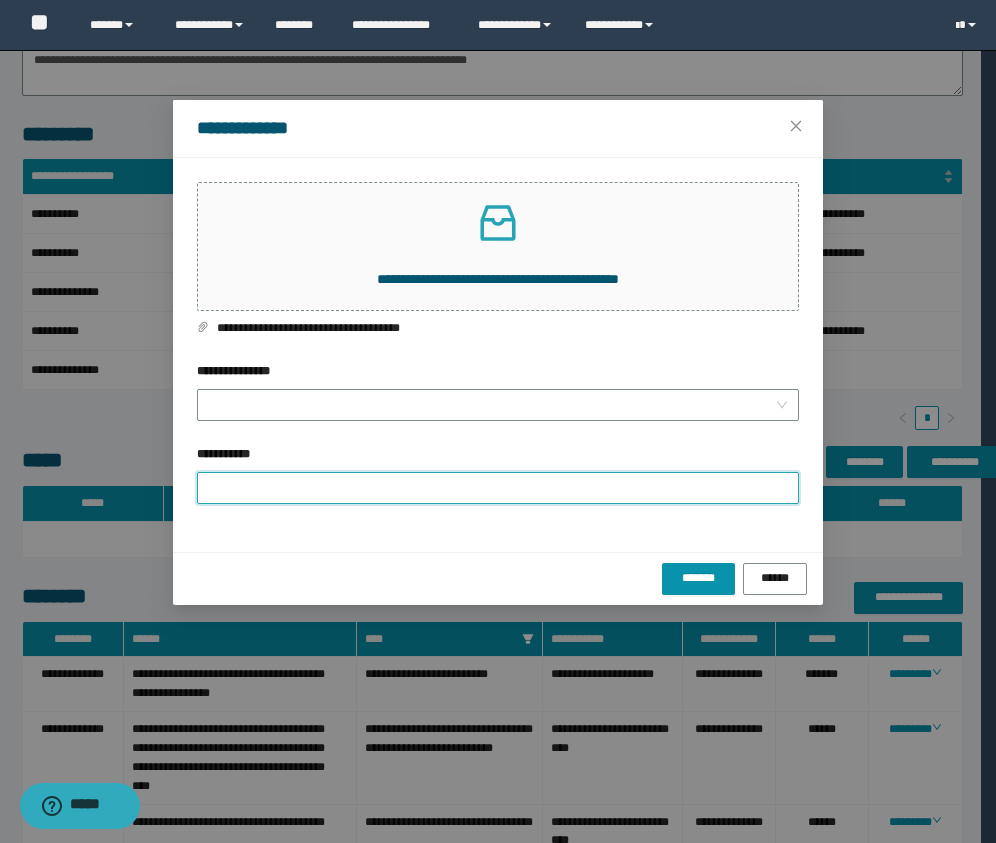 click on "**********" at bounding box center [498, 488] 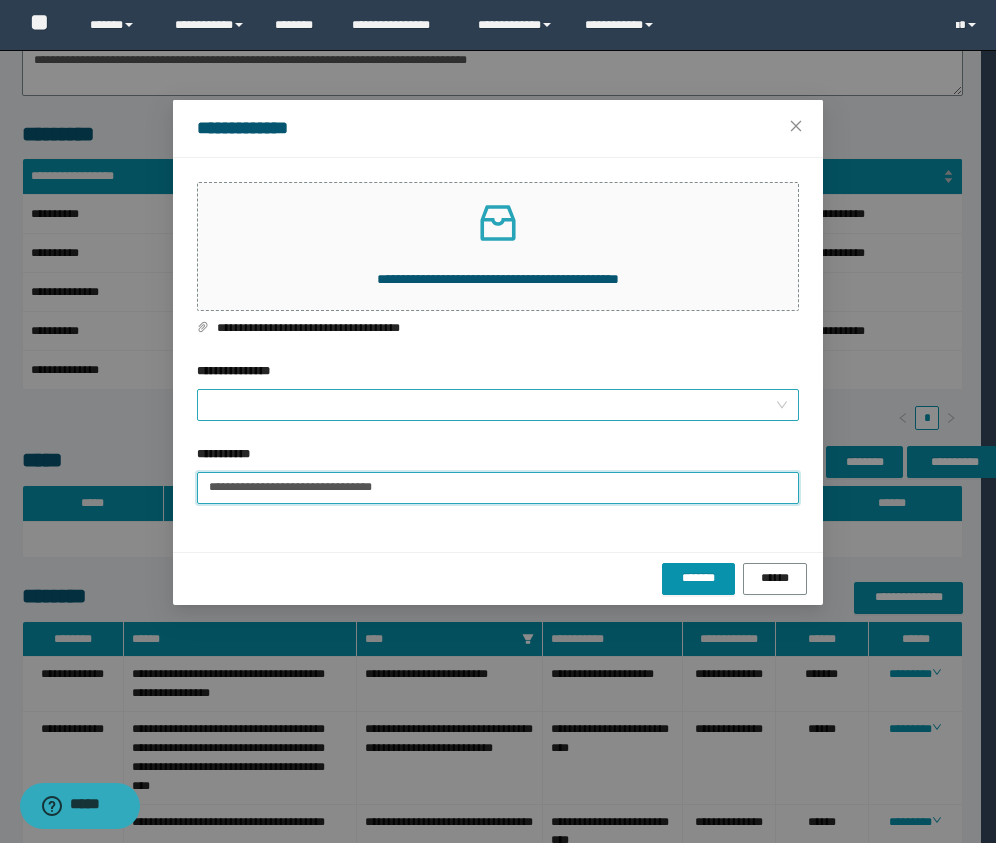 type on "**********" 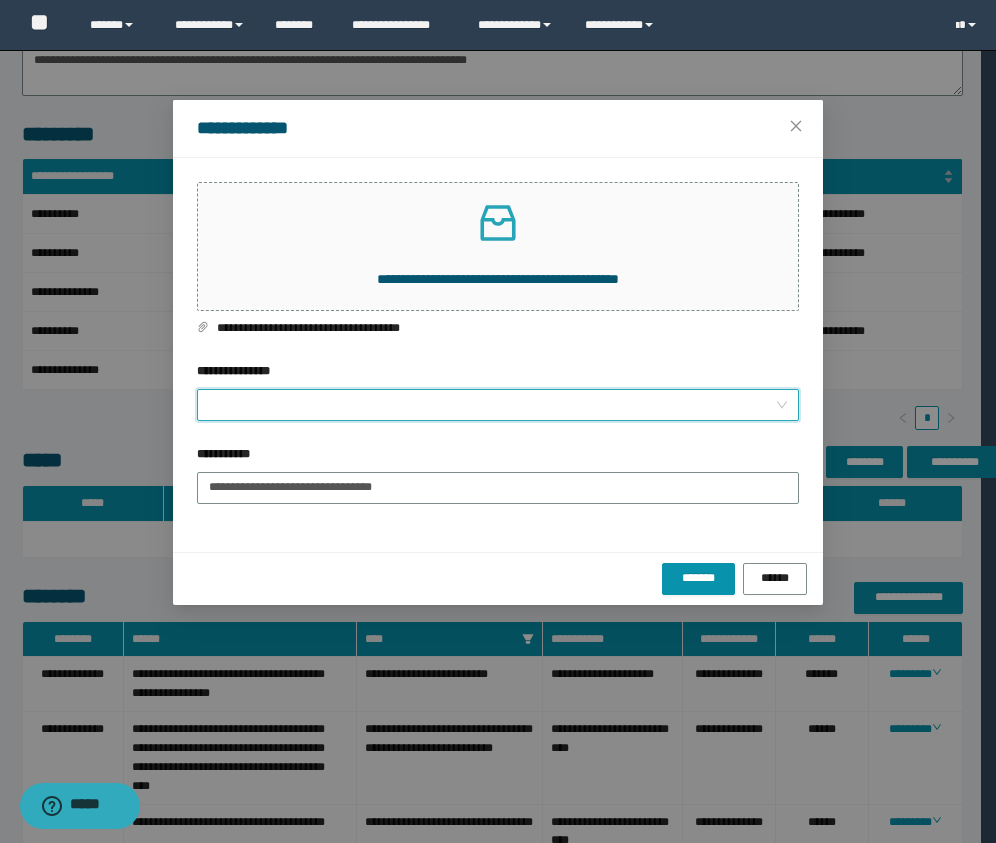 click on "**********" at bounding box center [492, 405] 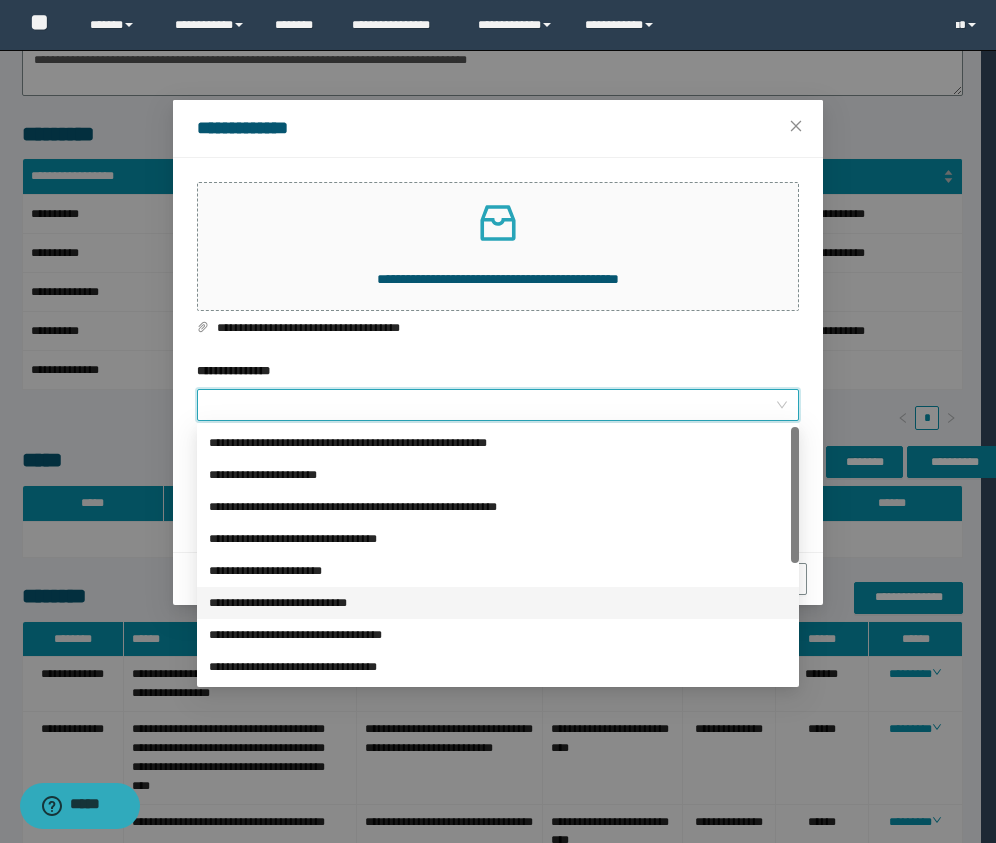 scroll, scrollTop: 224, scrollLeft: 0, axis: vertical 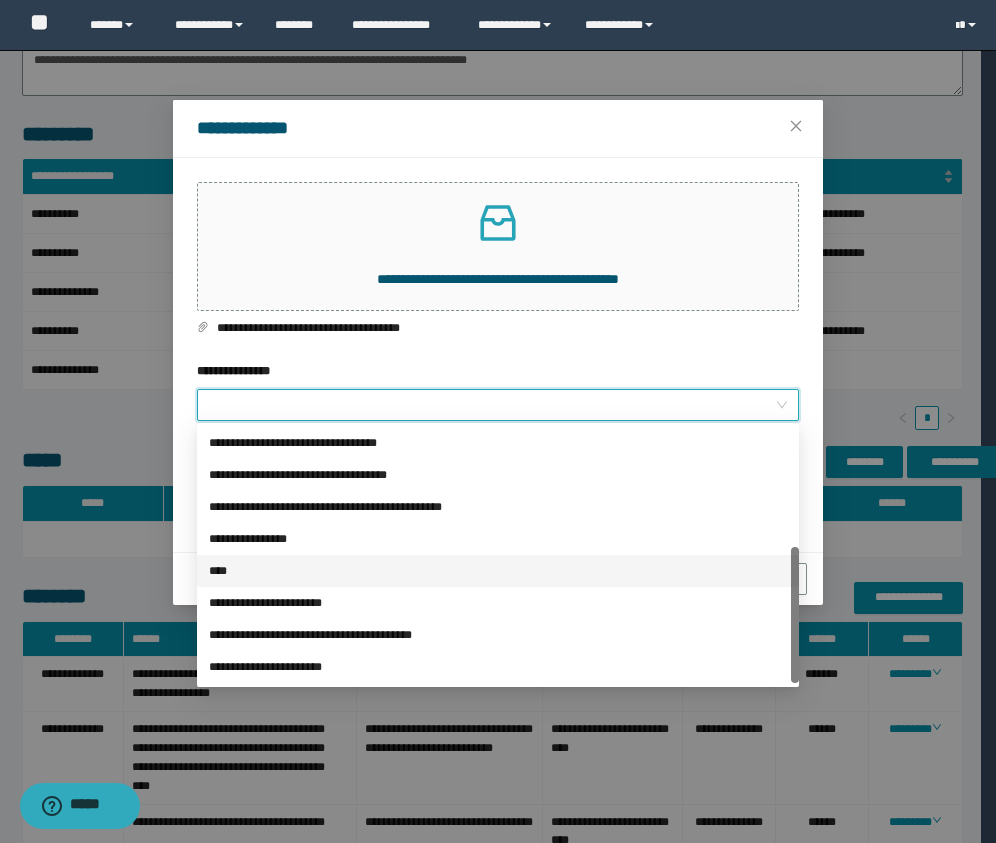 click on "****" at bounding box center (498, 571) 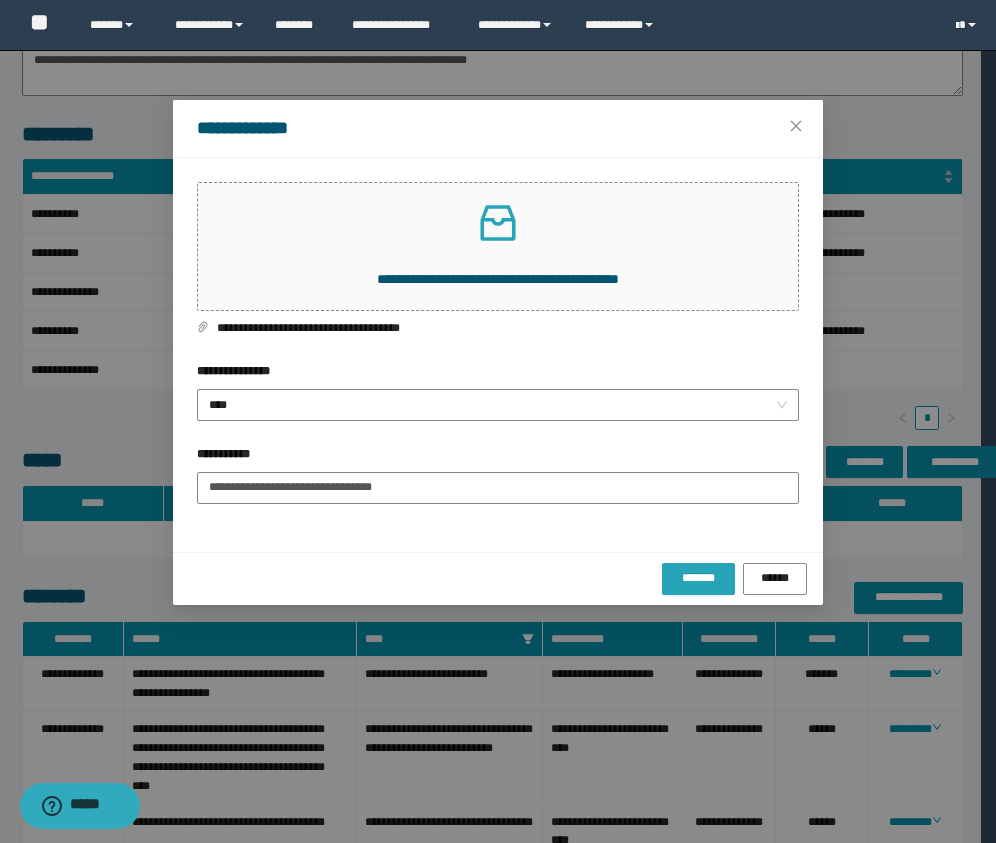 click on "*******" at bounding box center (699, 578) 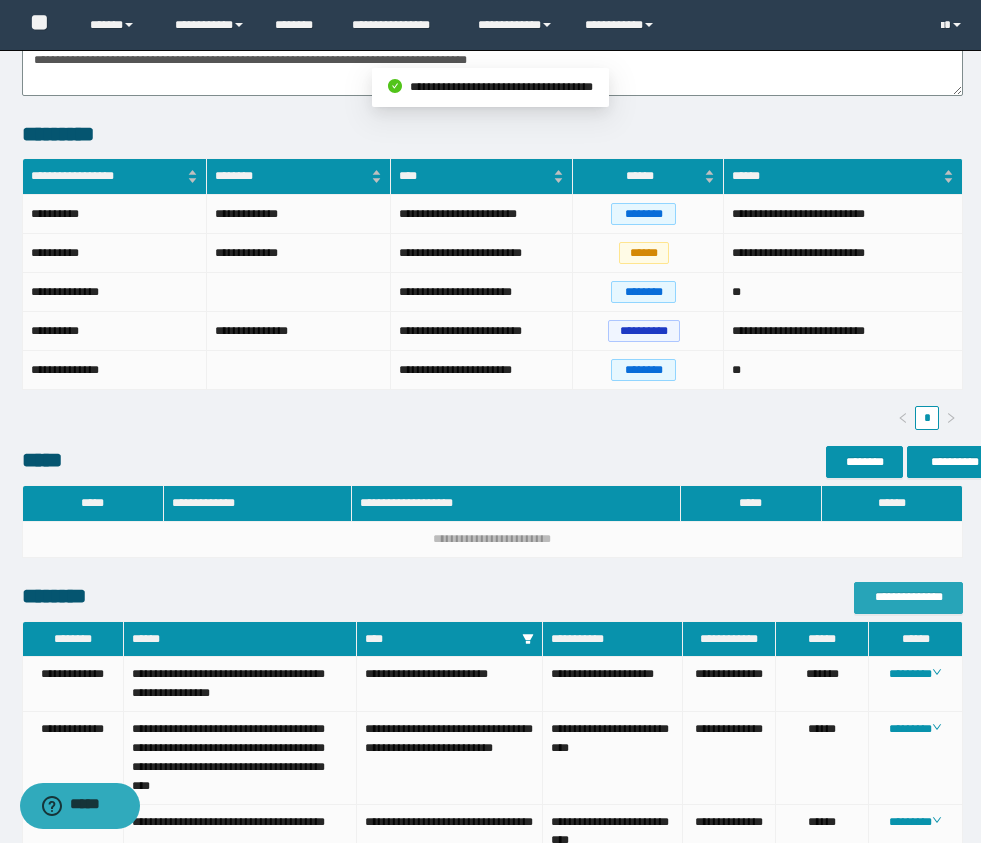 click on "**********" at bounding box center (908, 597) 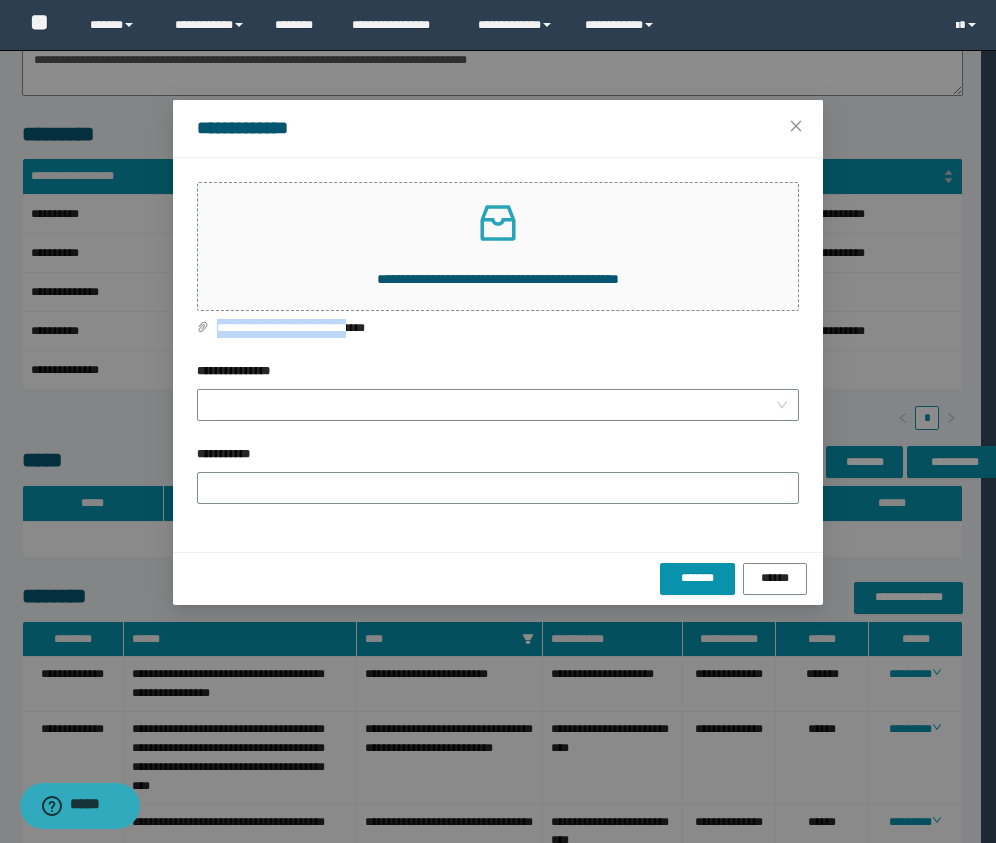 drag, startPoint x: 387, startPoint y: 329, endPoint x: 216, endPoint y: 316, distance: 171.49344 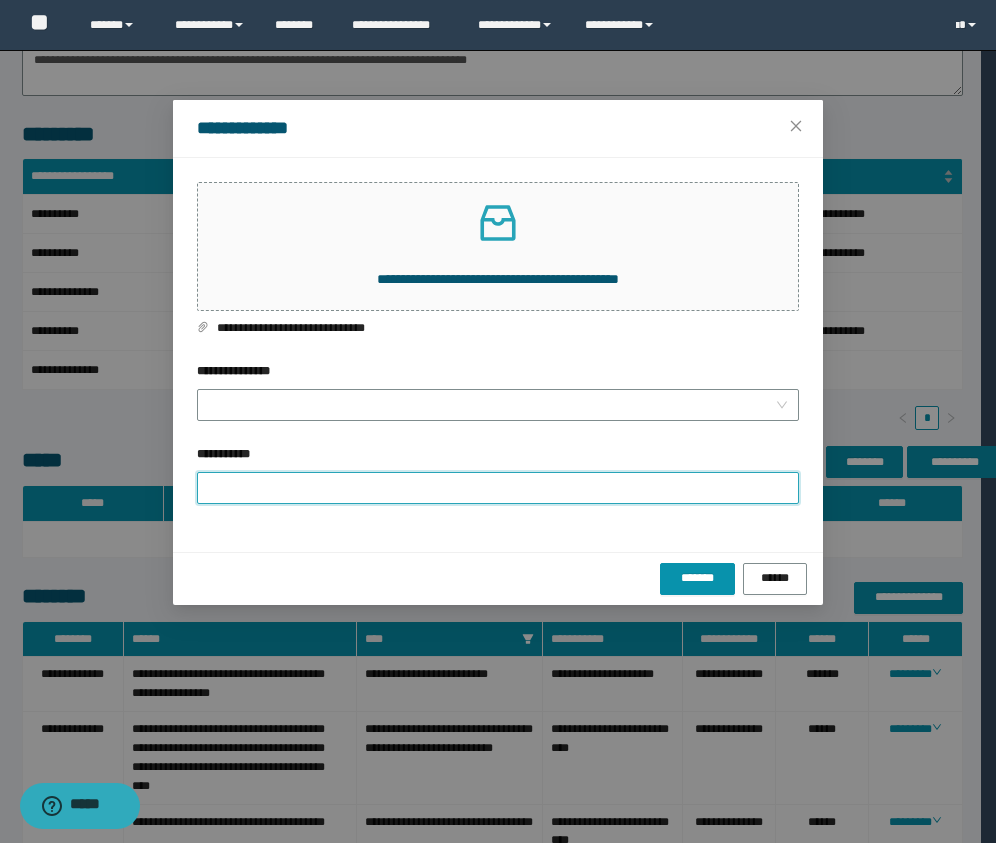 click on "**********" at bounding box center [498, 488] 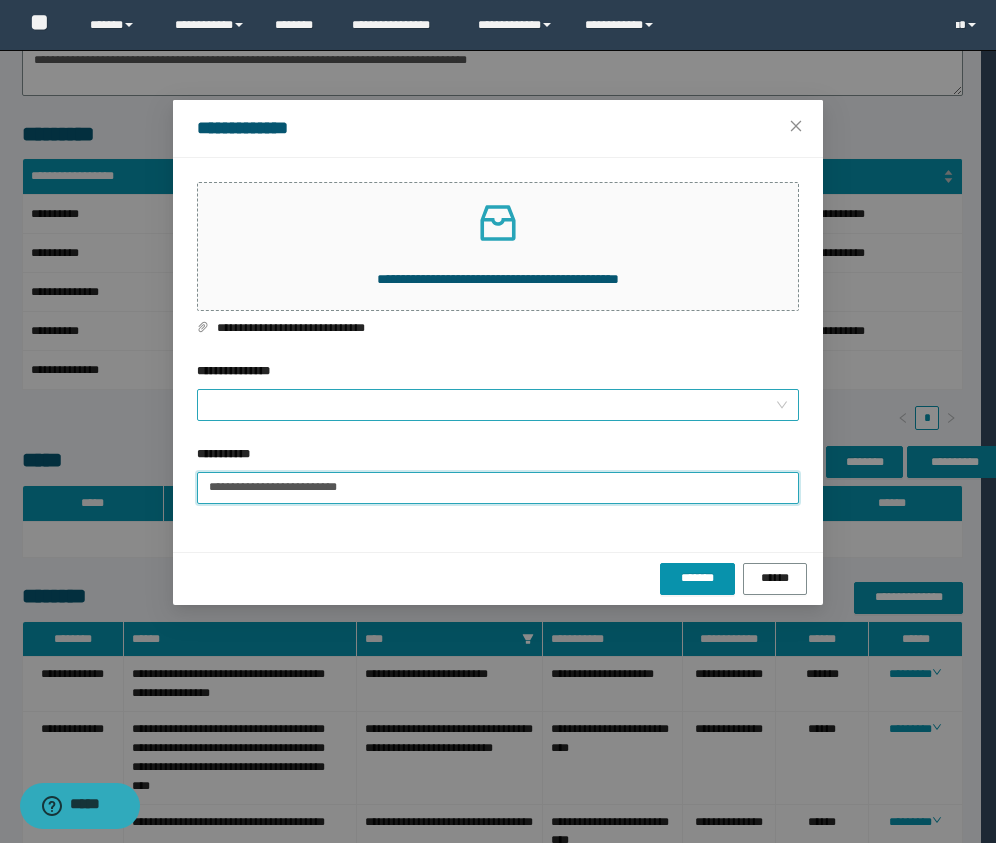 type on "**********" 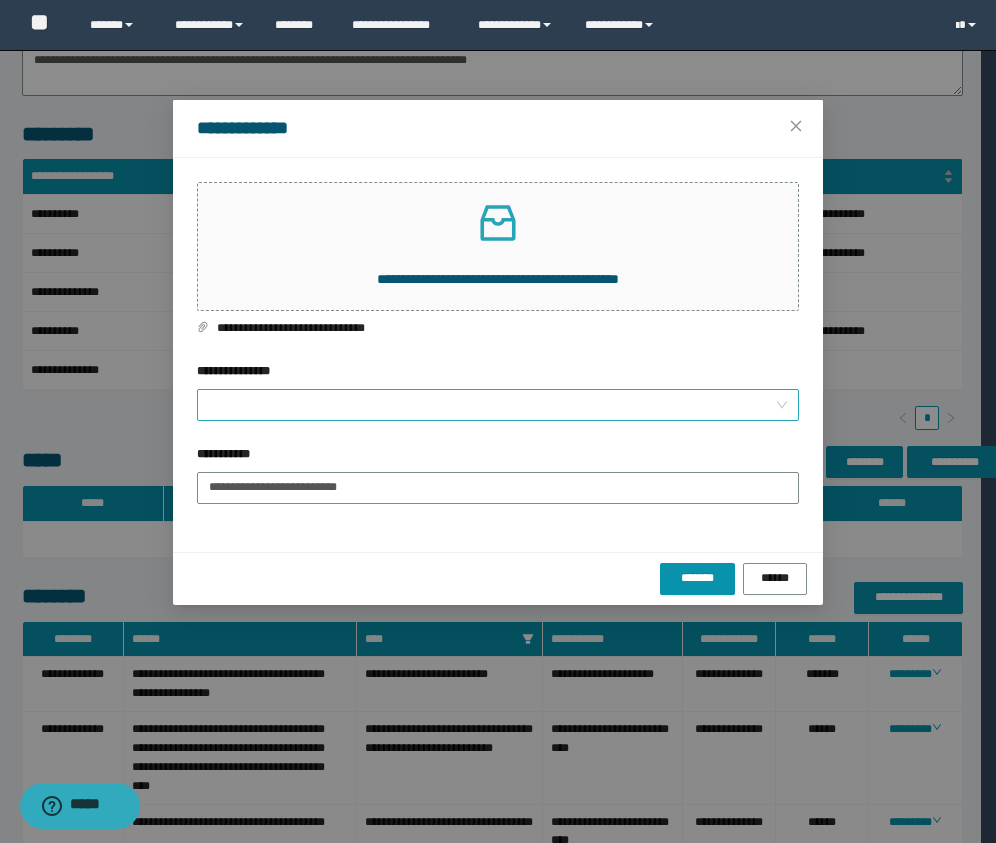 click on "**********" at bounding box center [492, 405] 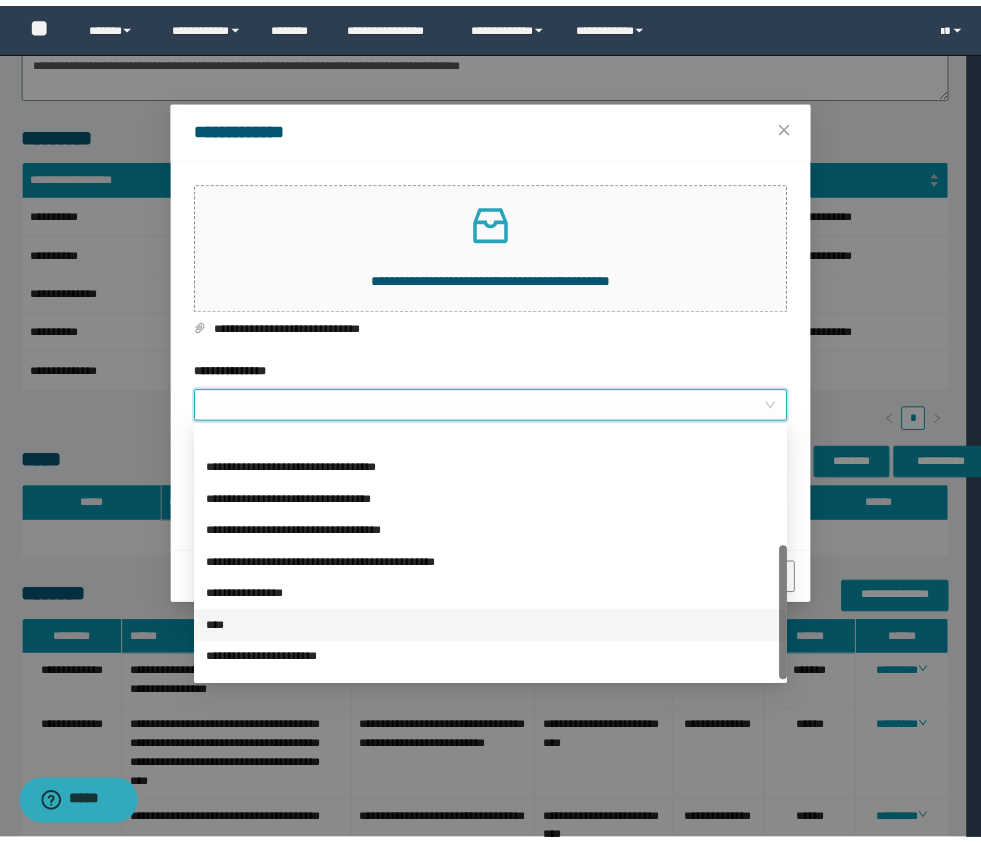 scroll, scrollTop: 224, scrollLeft: 0, axis: vertical 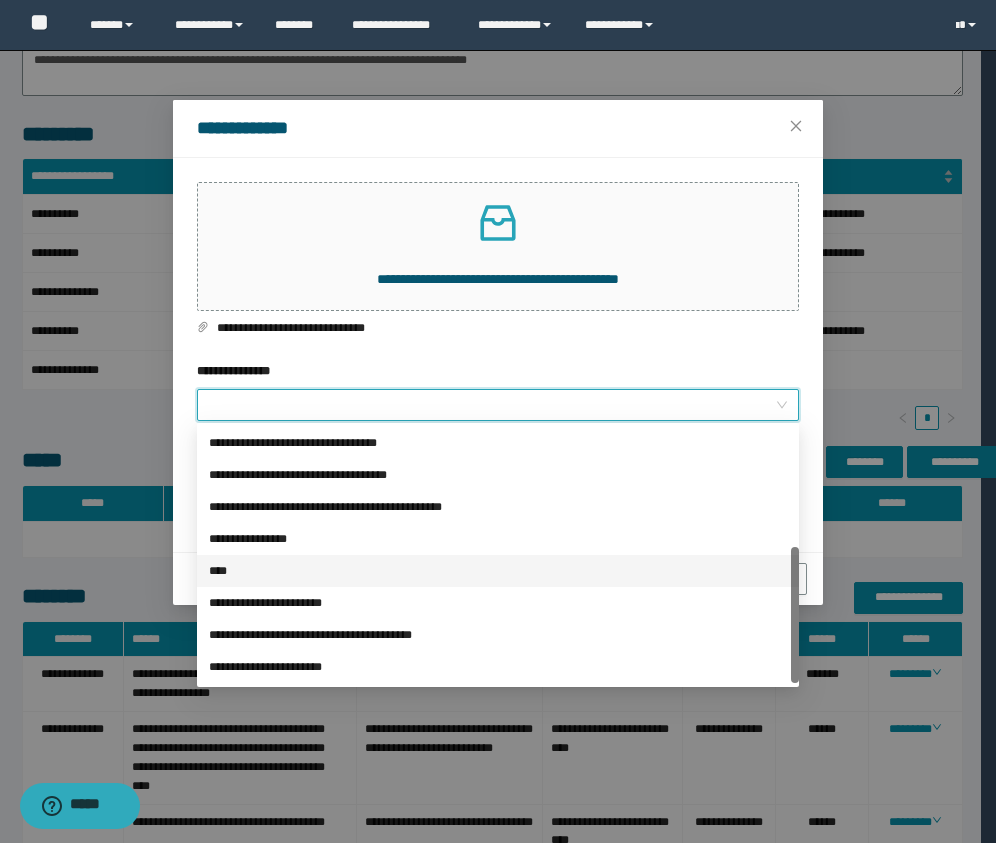 click on "****" at bounding box center [498, 571] 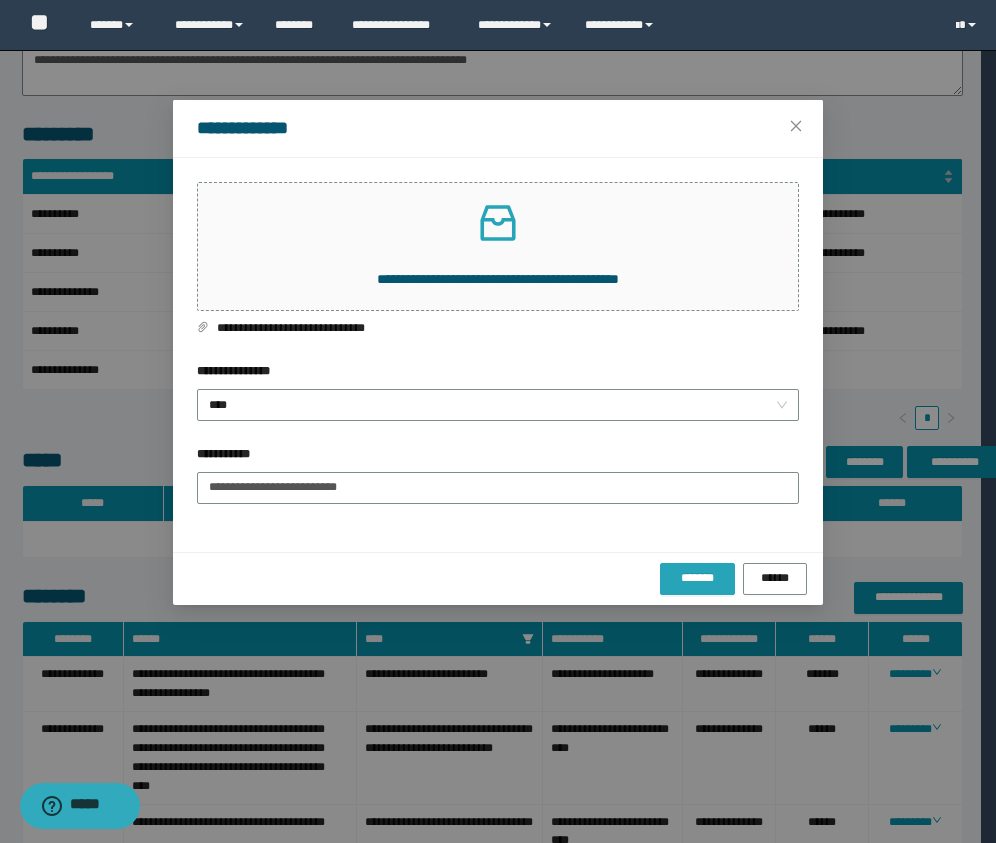 click on "*******" at bounding box center (697, 578) 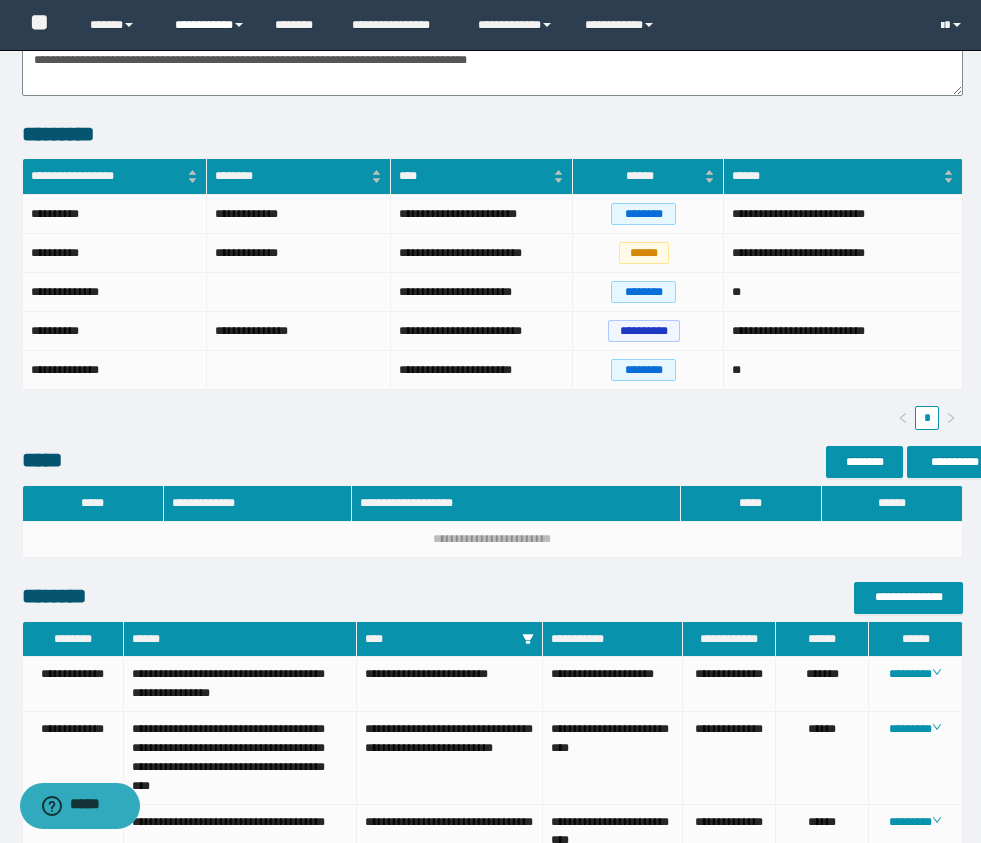 click on "**********" at bounding box center (210, 25) 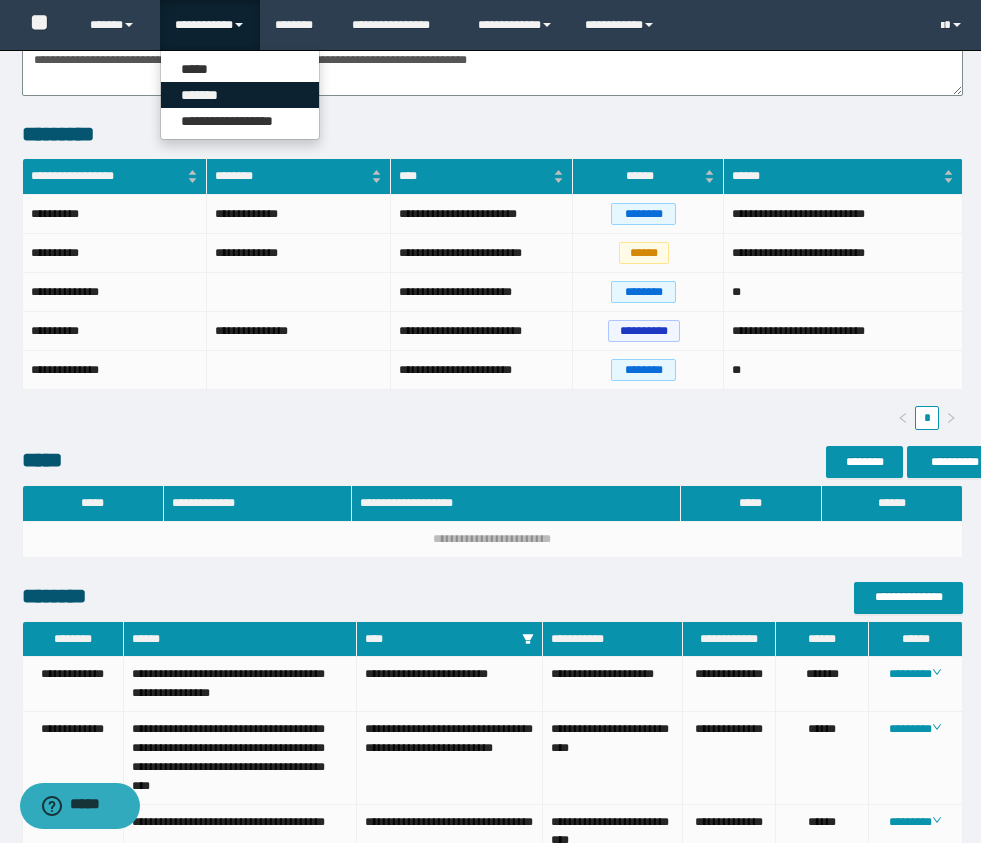 click on "*******" at bounding box center [240, 95] 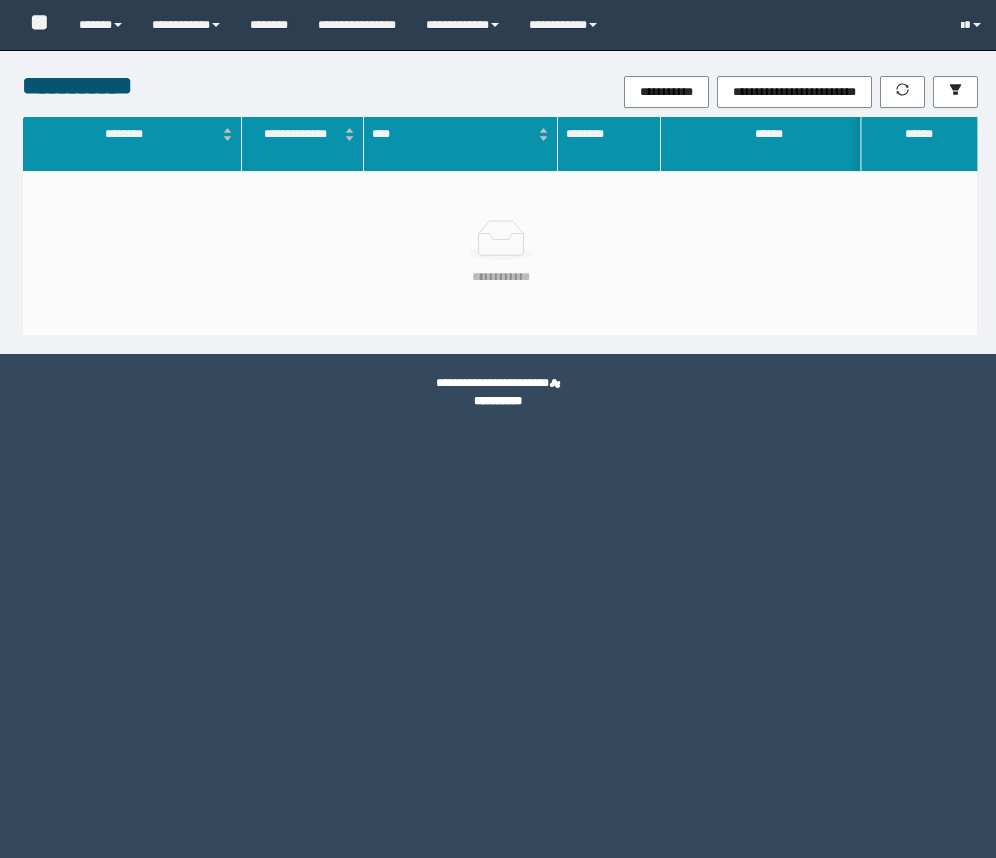 scroll, scrollTop: 0, scrollLeft: 0, axis: both 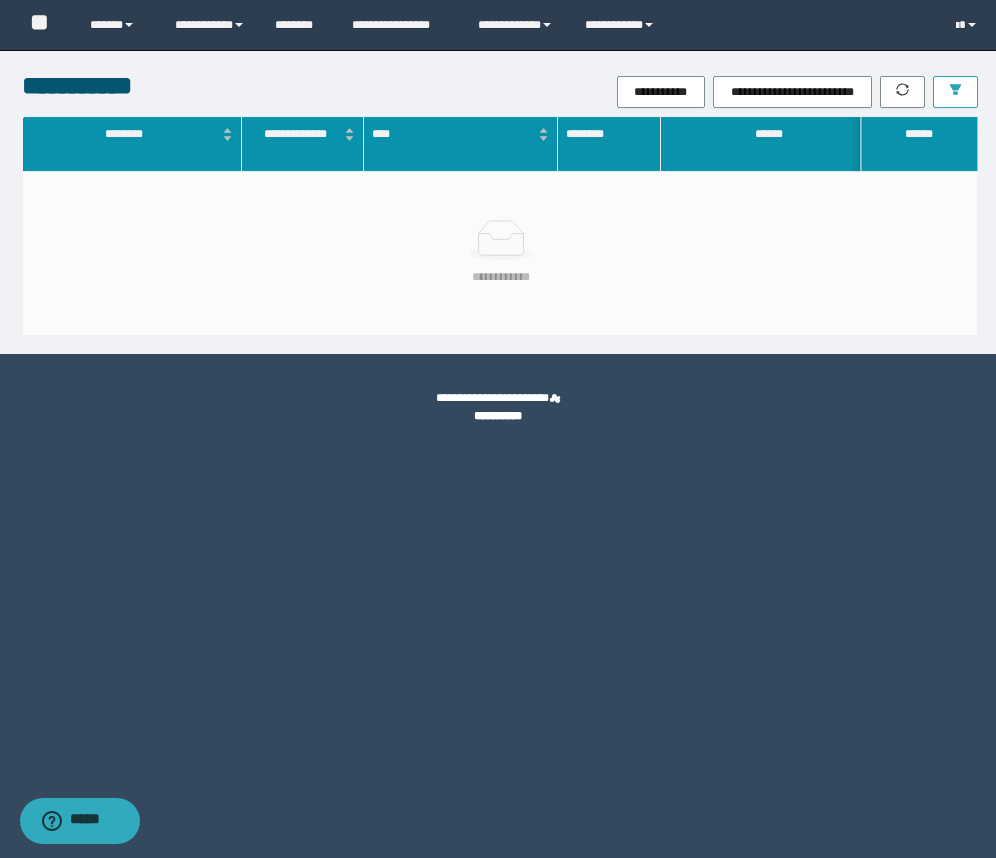 click 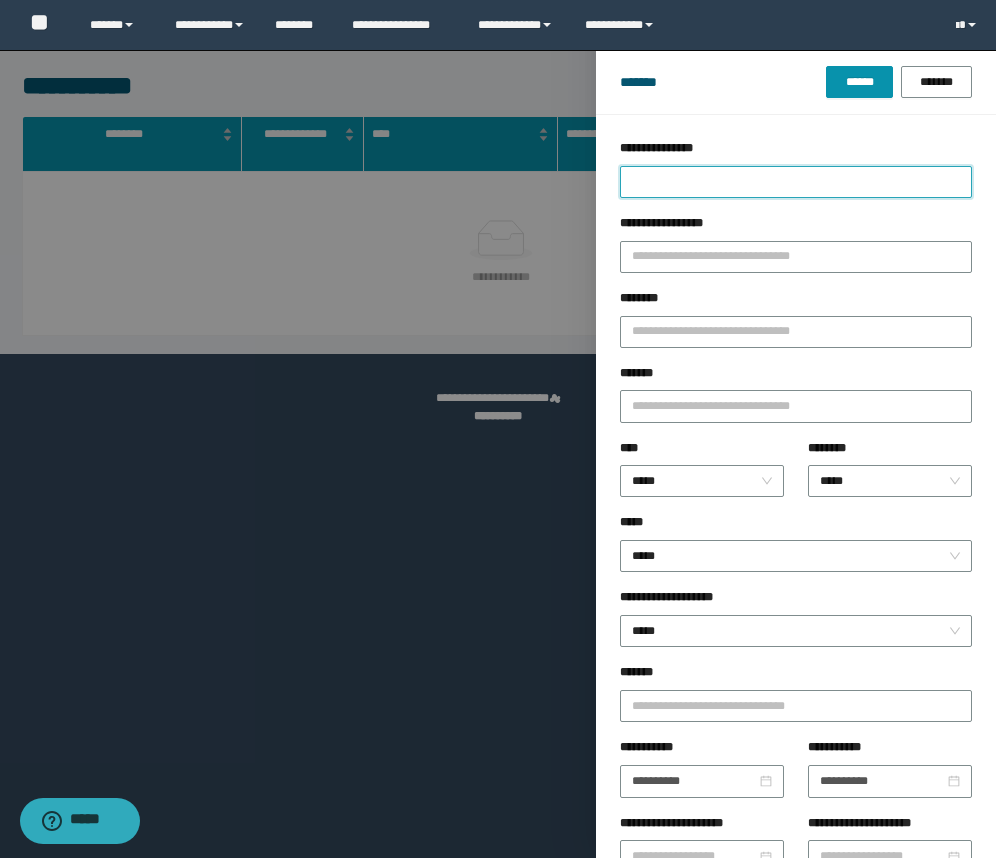 click on "**********" at bounding box center [796, 182] 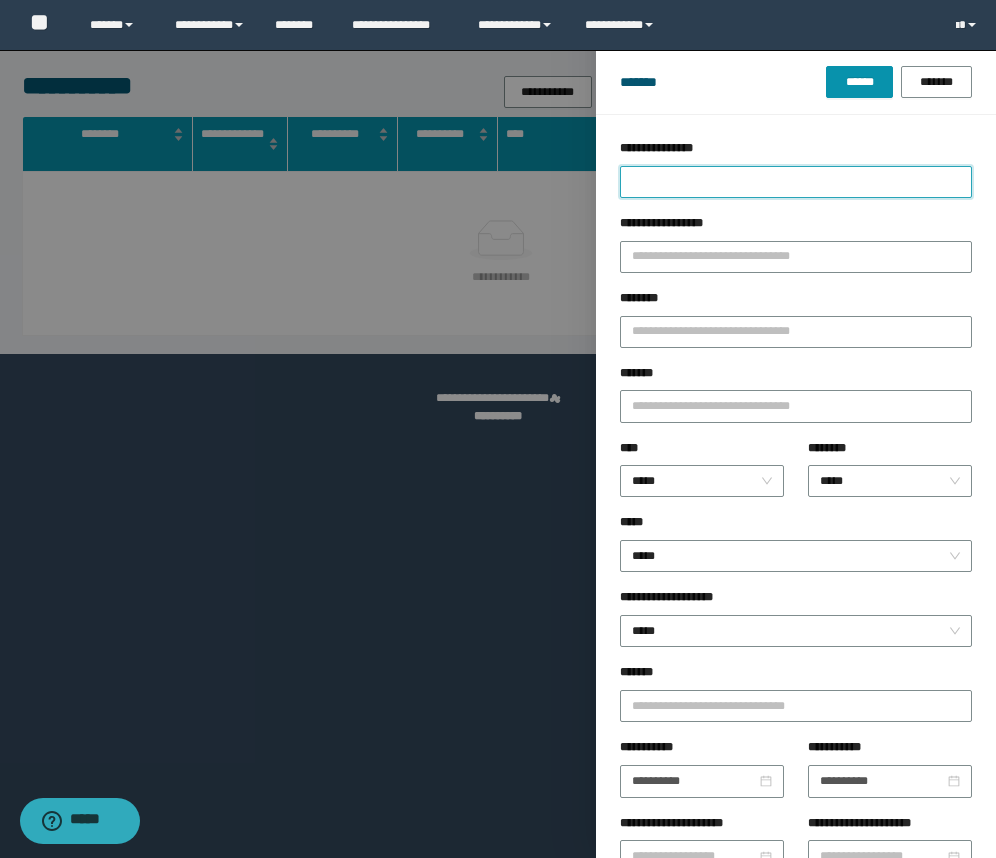 type on "*" 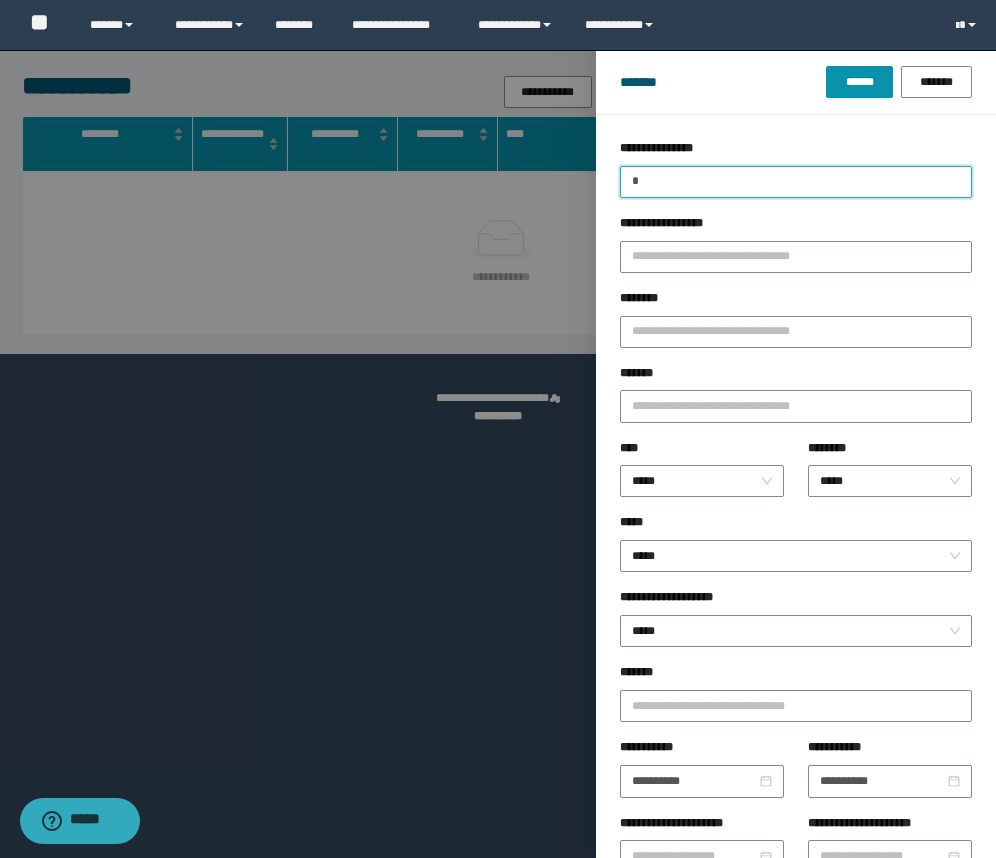 type 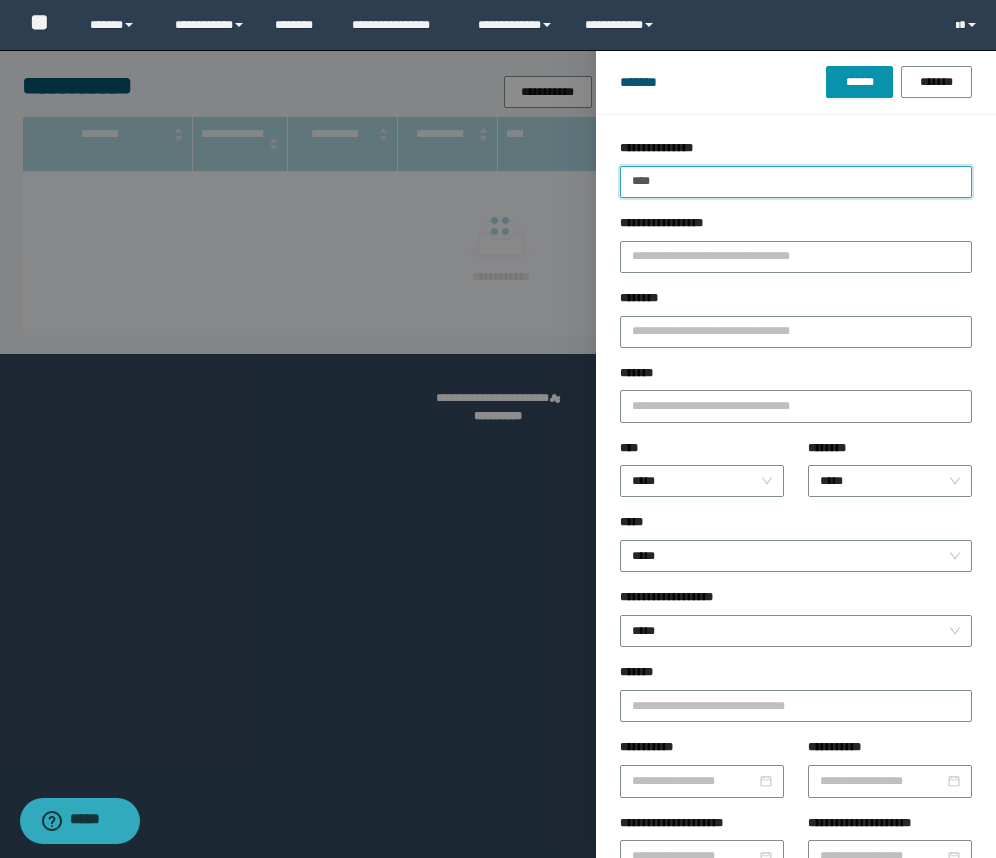type on "****" 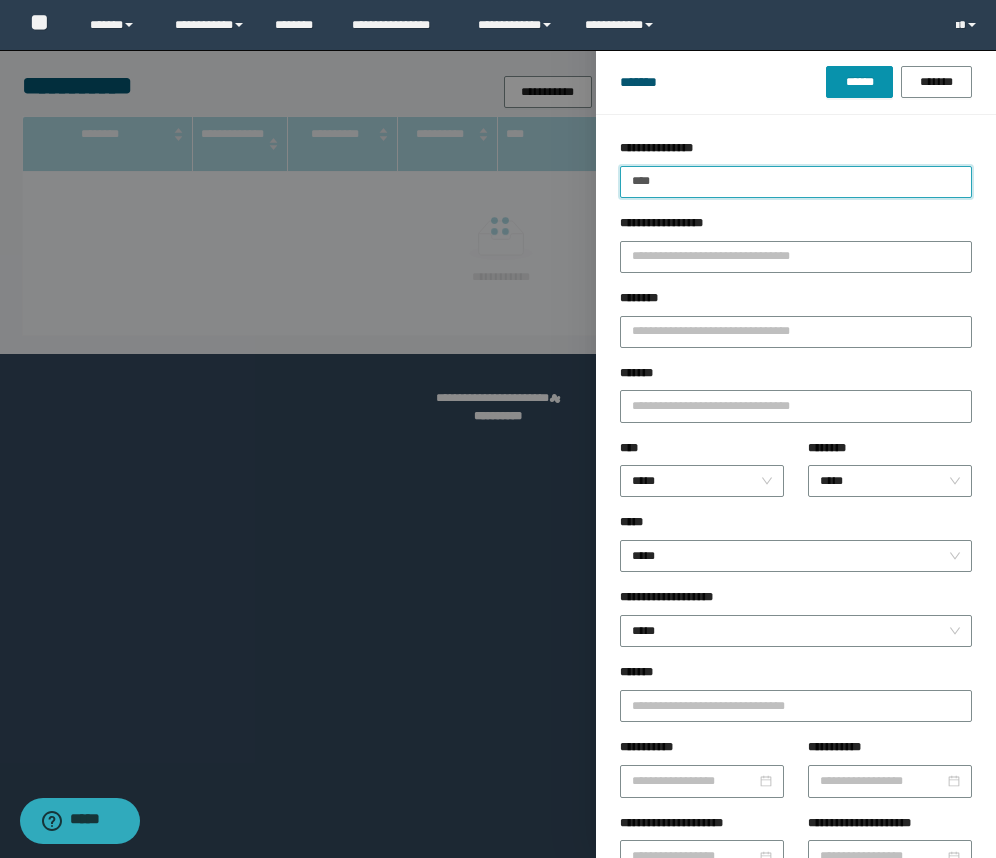 click on "******" at bounding box center (859, 82) 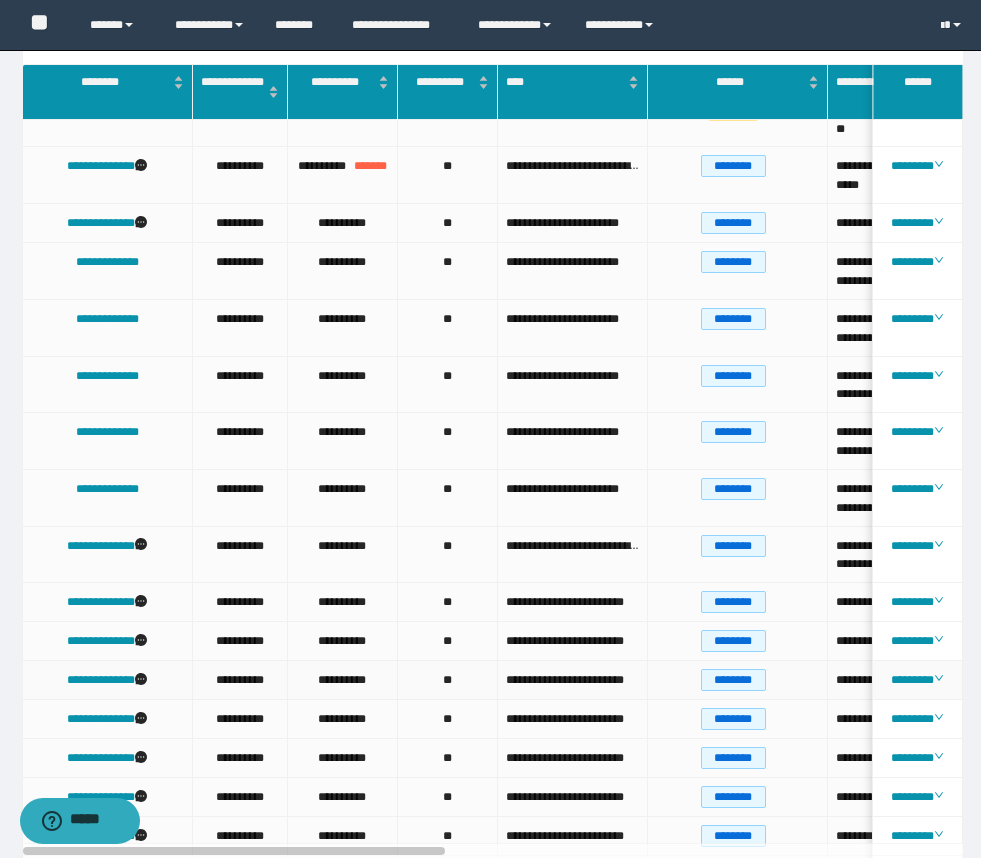 scroll, scrollTop: 0, scrollLeft: 0, axis: both 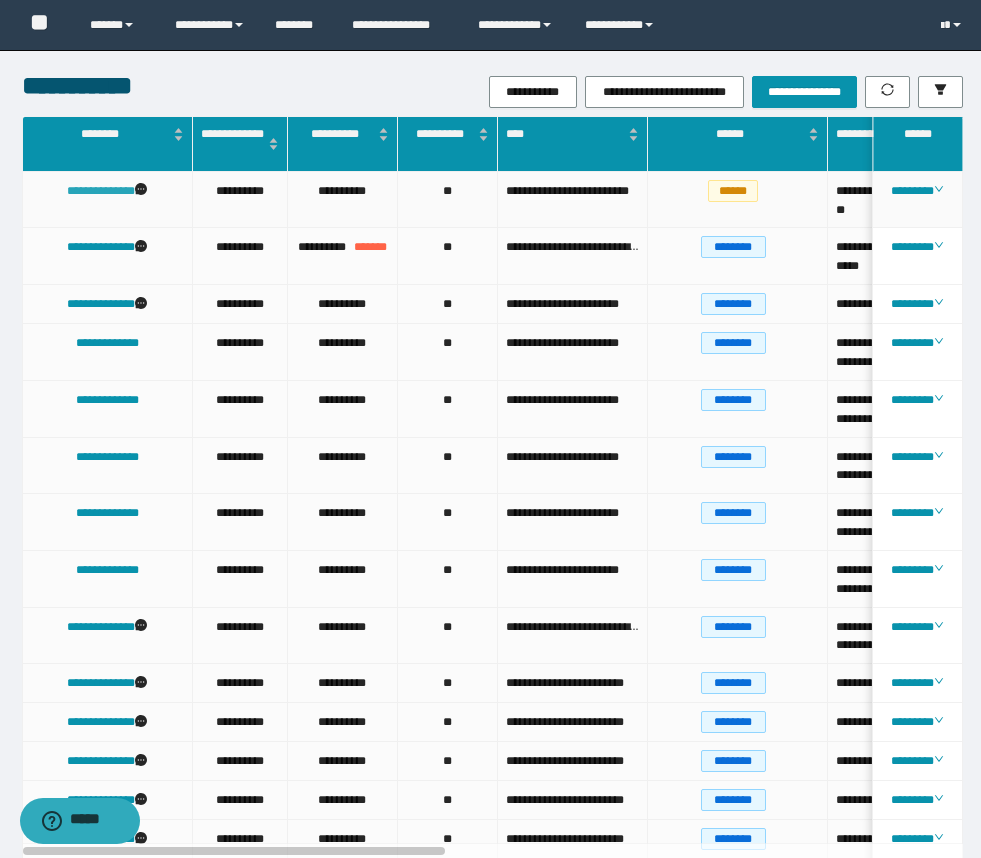 click on "**********" at bounding box center (101, 191) 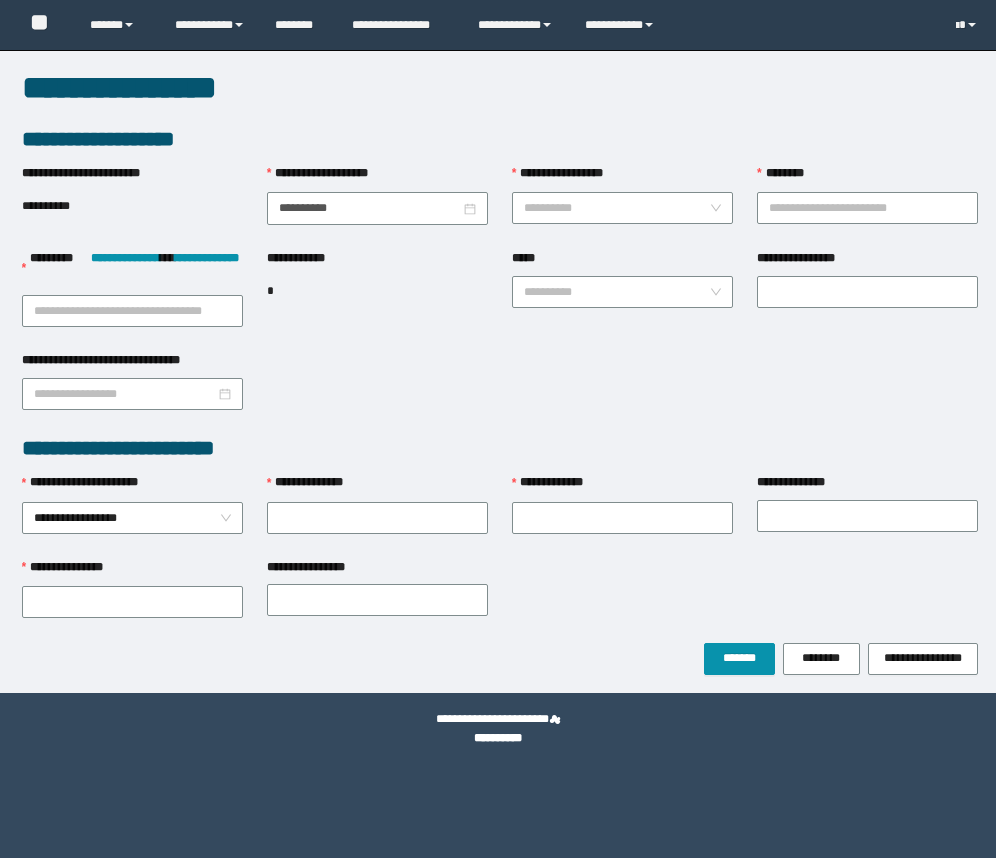 scroll, scrollTop: 0, scrollLeft: 0, axis: both 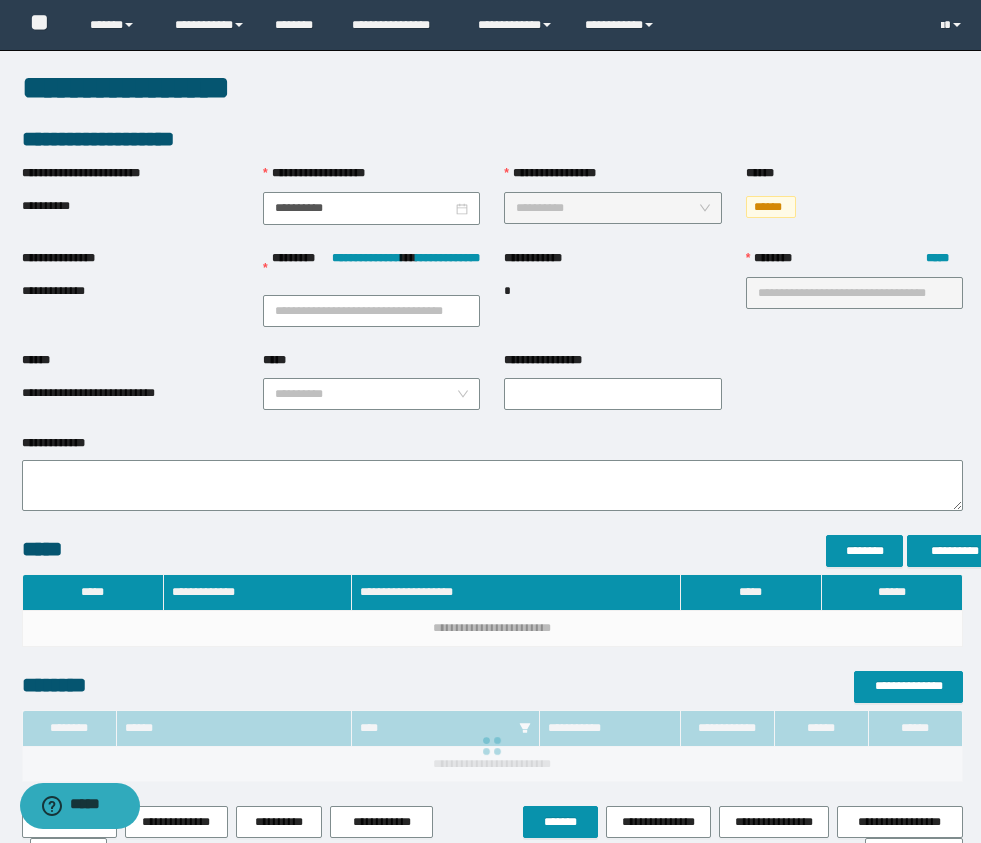 type on "**********" 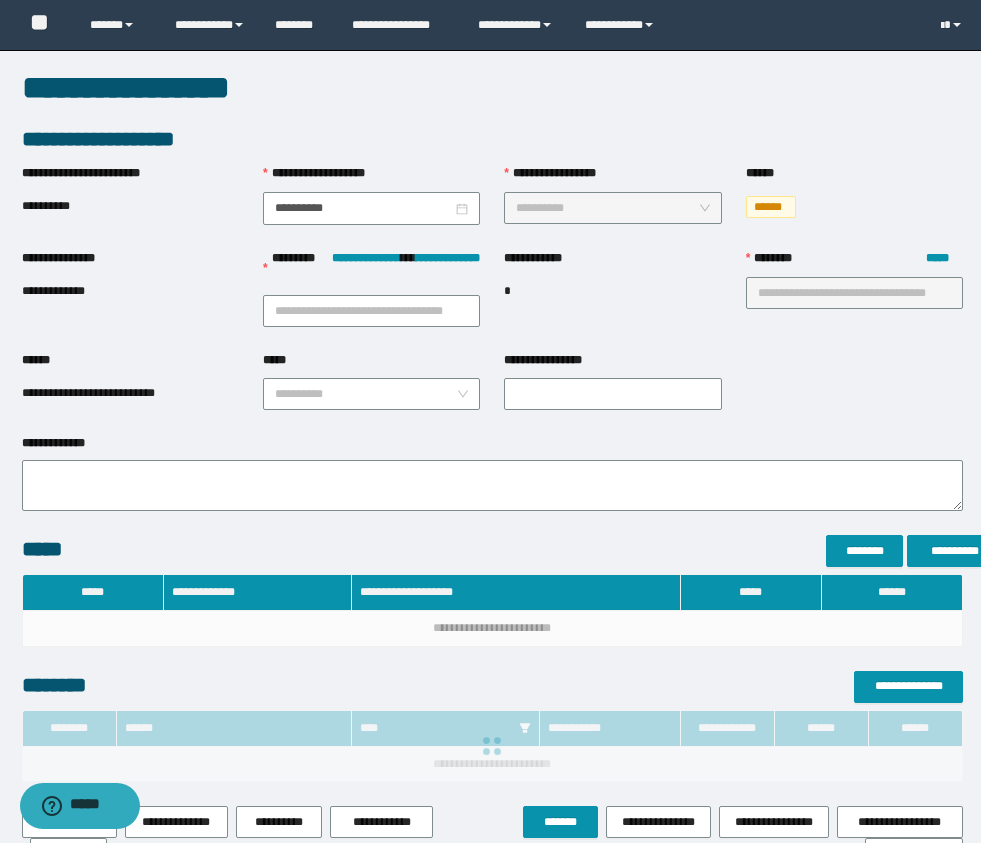 type on "**" 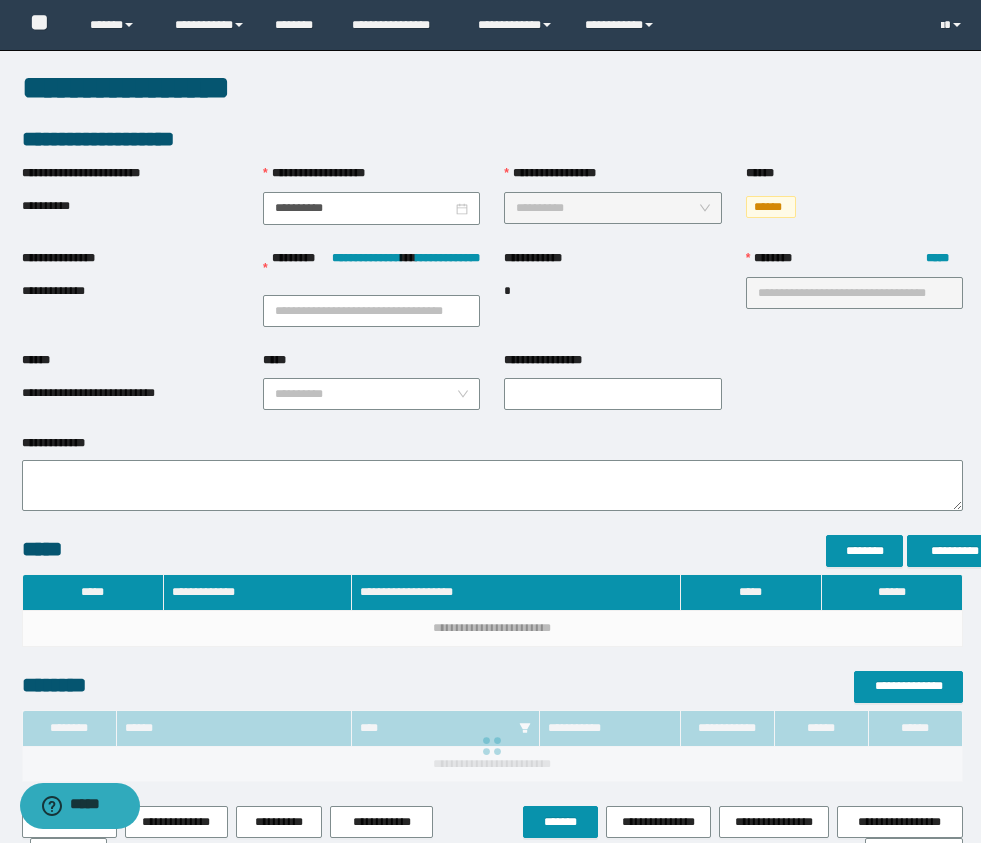 type on "**********" 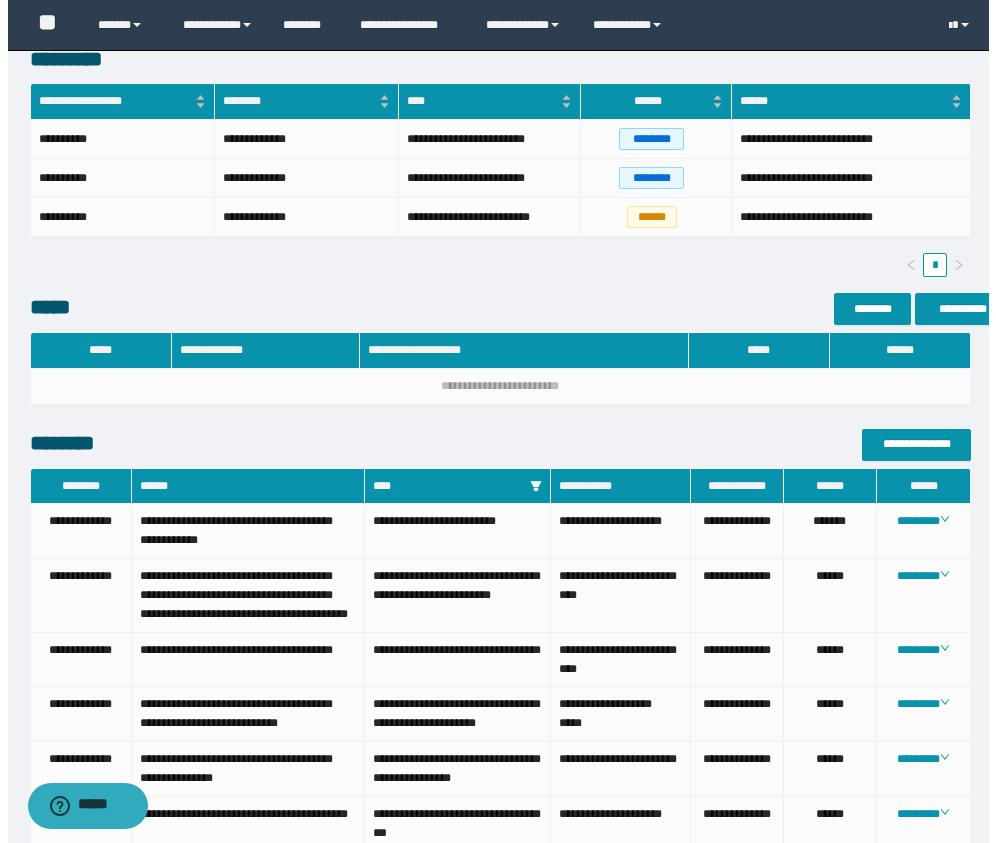 scroll, scrollTop: 933, scrollLeft: 0, axis: vertical 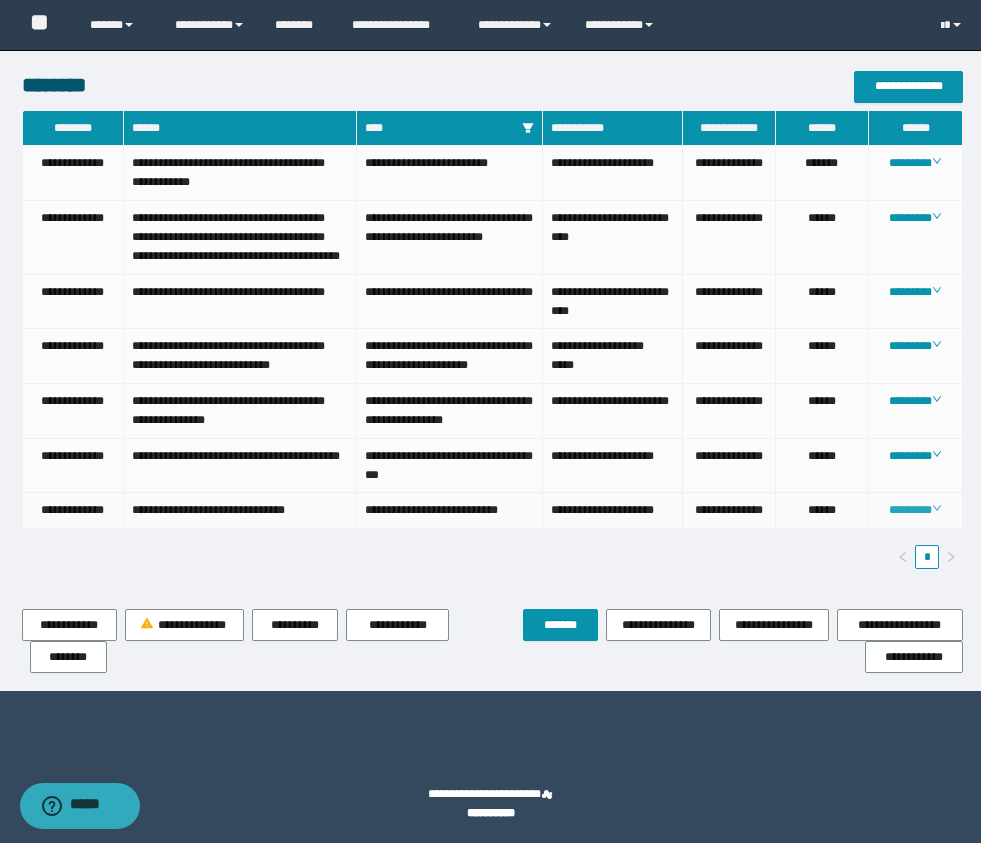 click on "********" at bounding box center (915, 510) 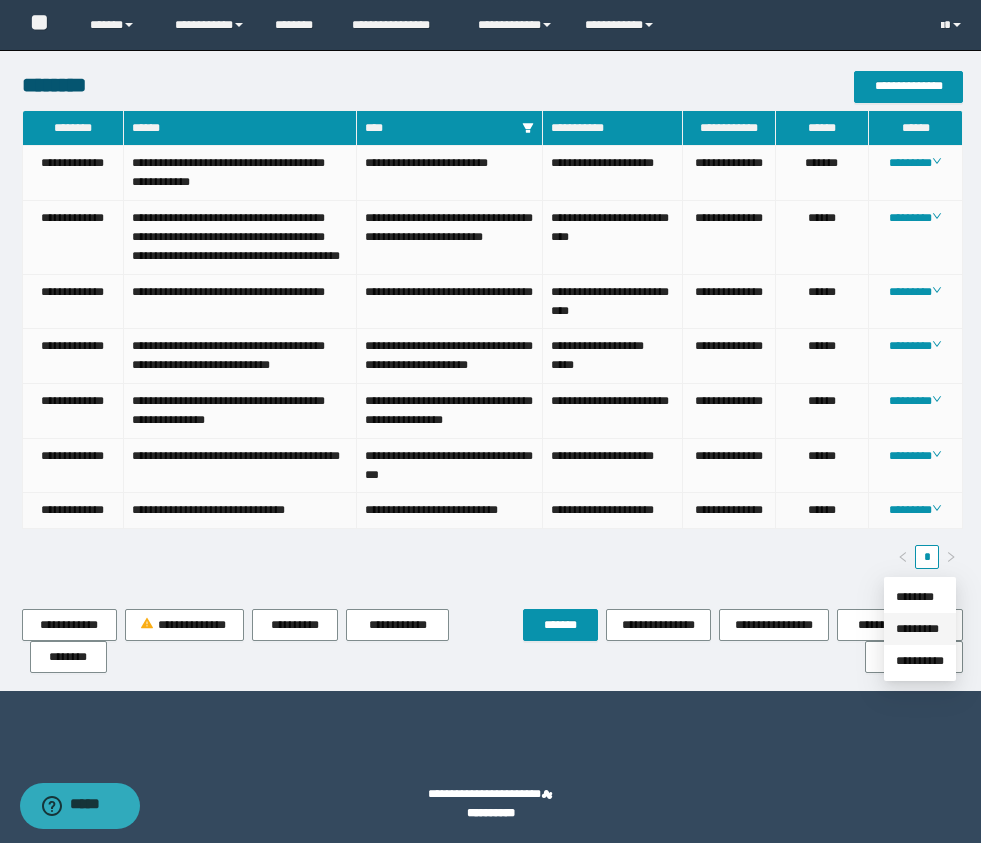 click on "*********" at bounding box center [917, 629] 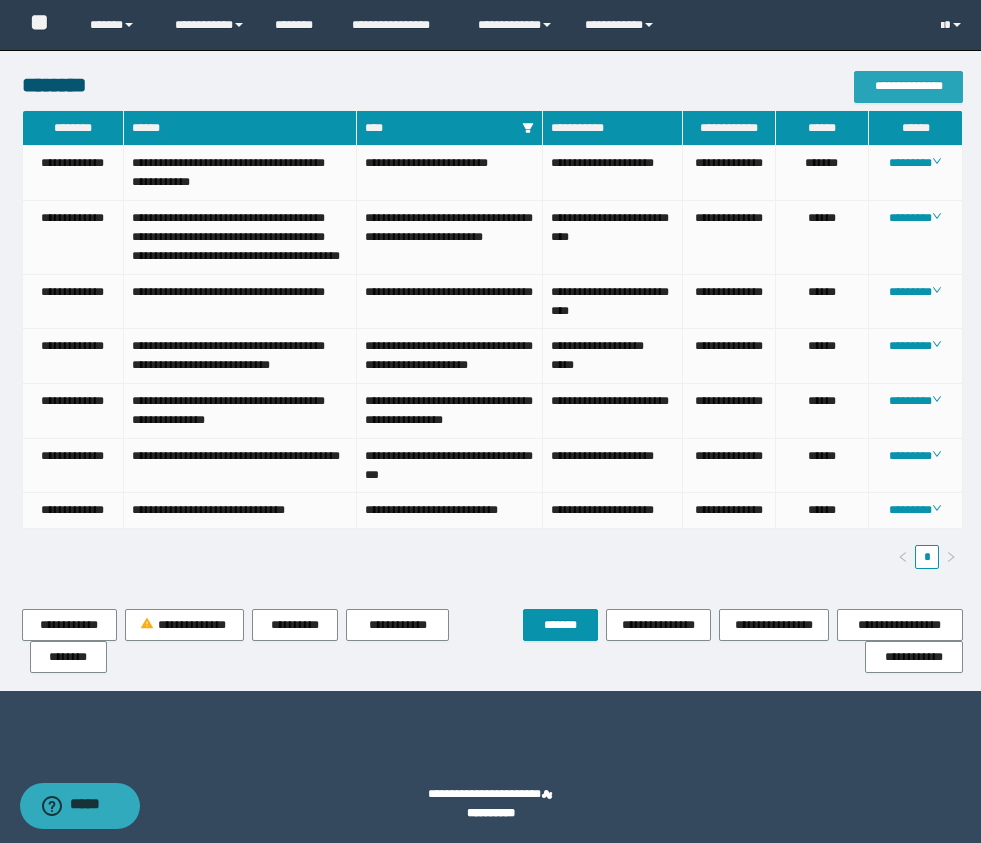 click on "**********" at bounding box center [908, 86] 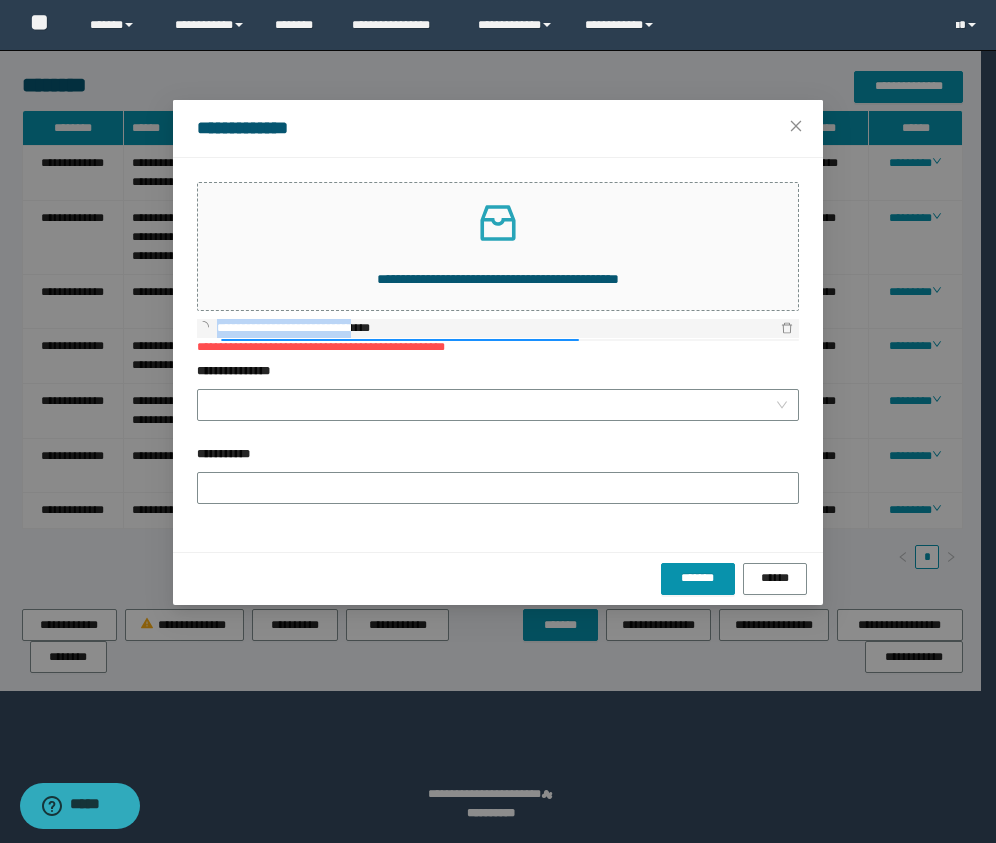 drag, startPoint x: 388, startPoint y: 326, endPoint x: 218, endPoint y: 321, distance: 170.07352 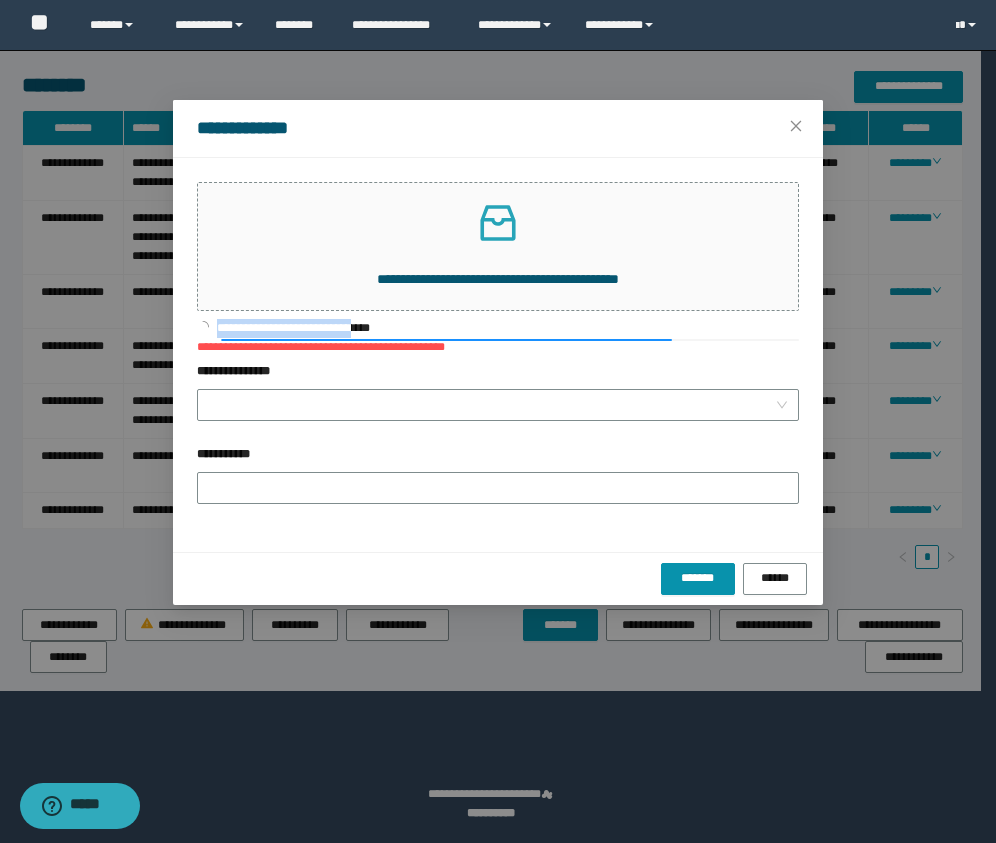 copy on "**********" 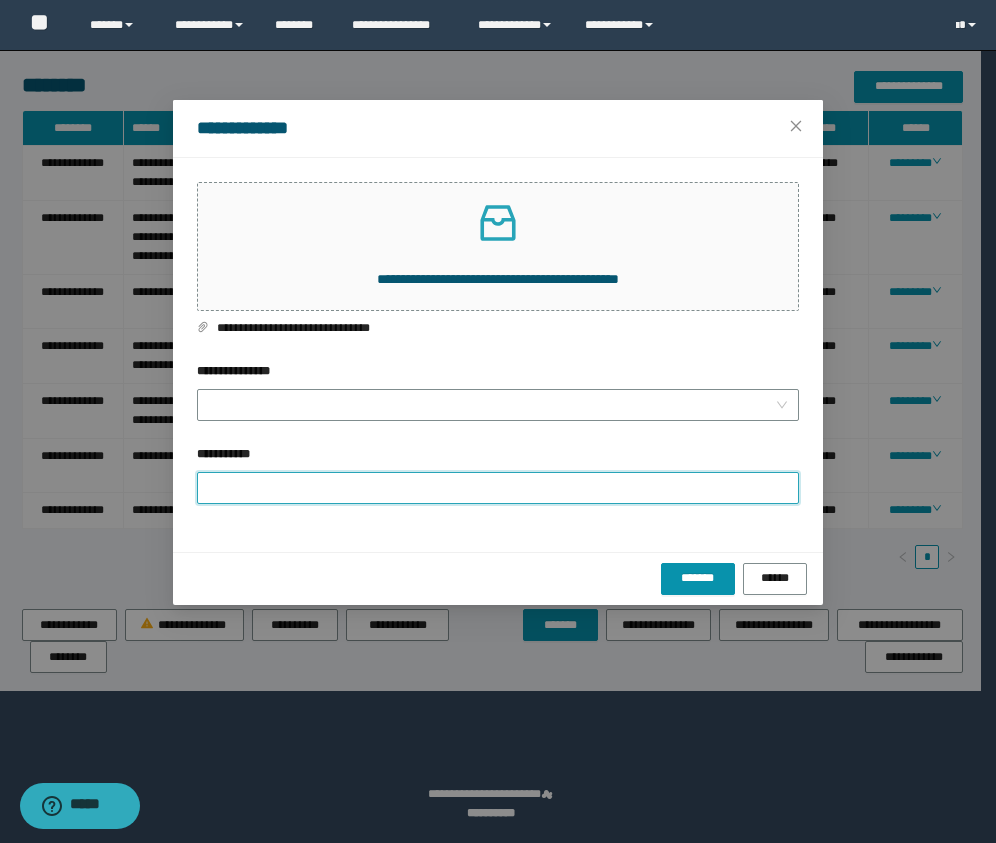 click on "**********" at bounding box center (498, 488) 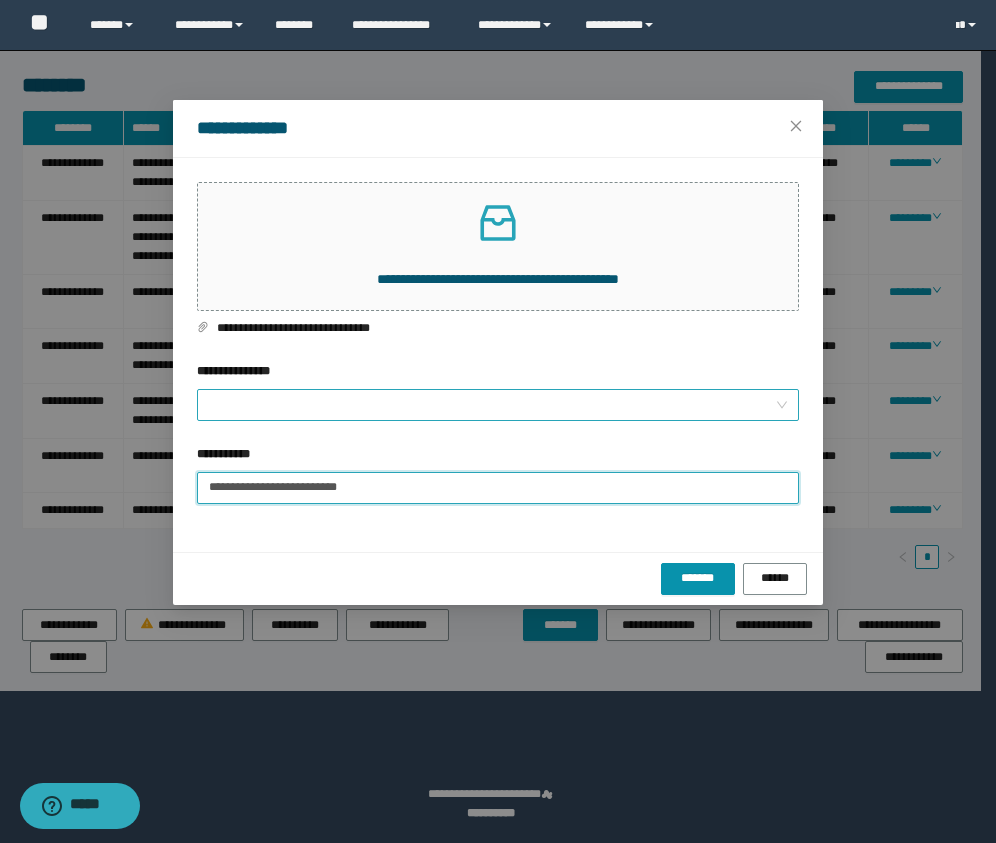 type on "**********" 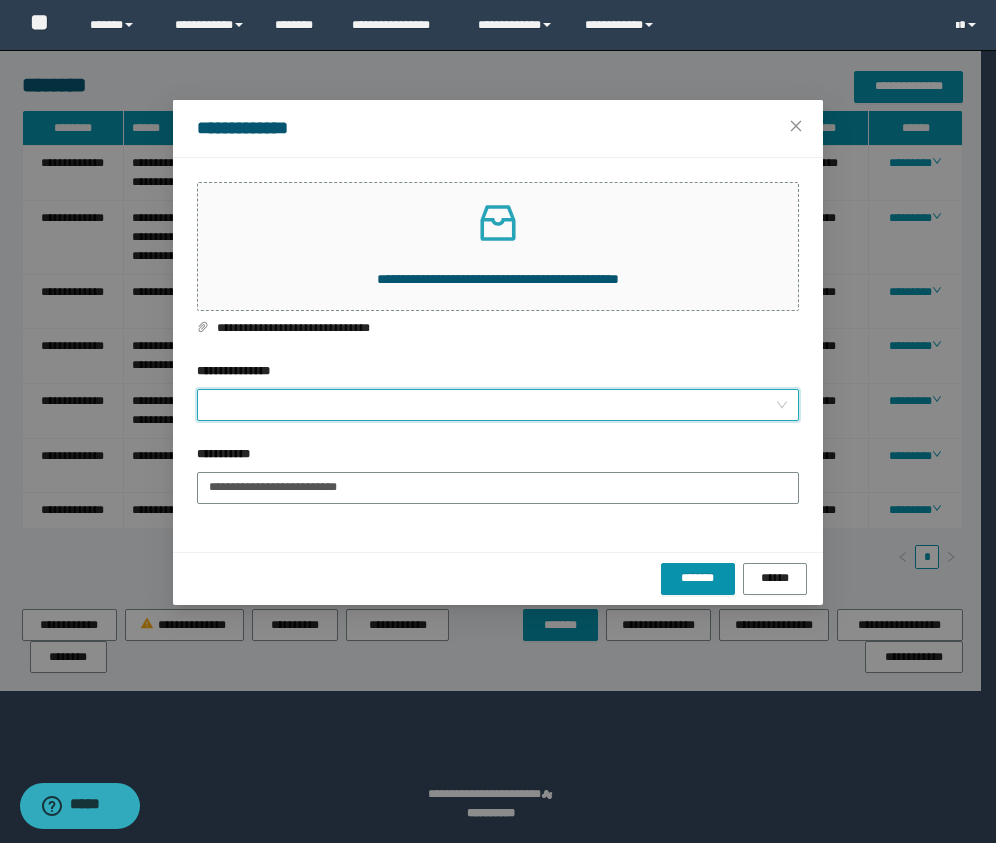click on "**********" at bounding box center [492, 405] 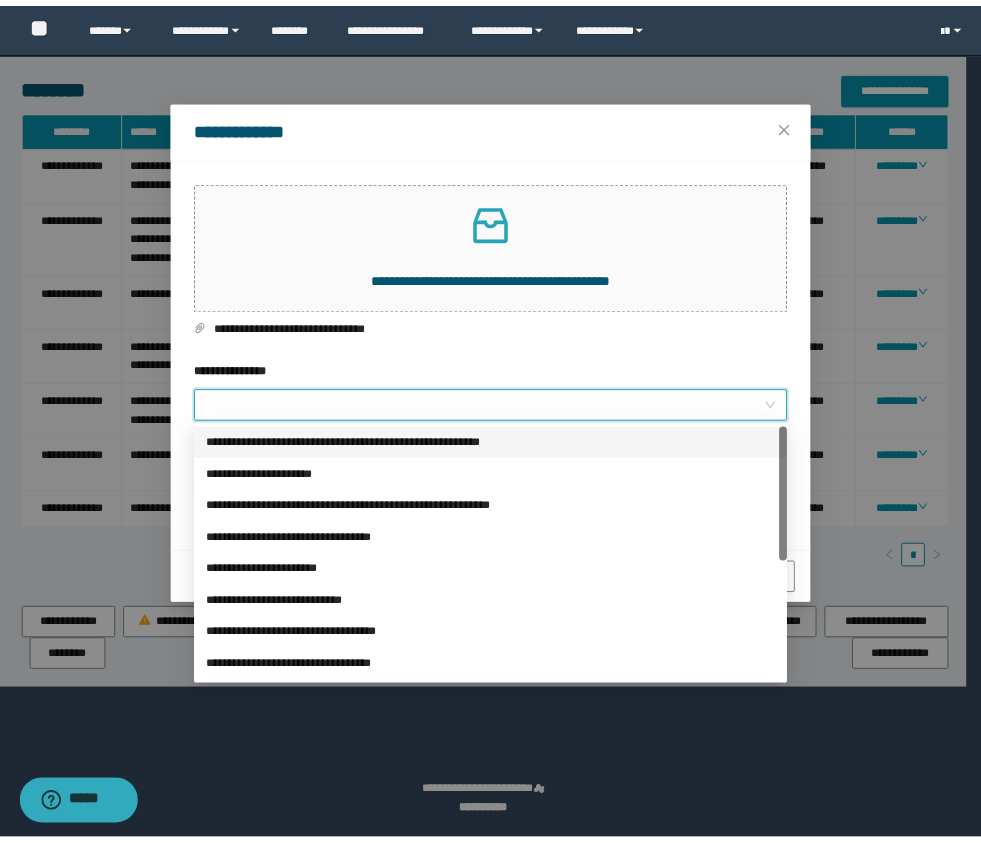scroll, scrollTop: 224, scrollLeft: 0, axis: vertical 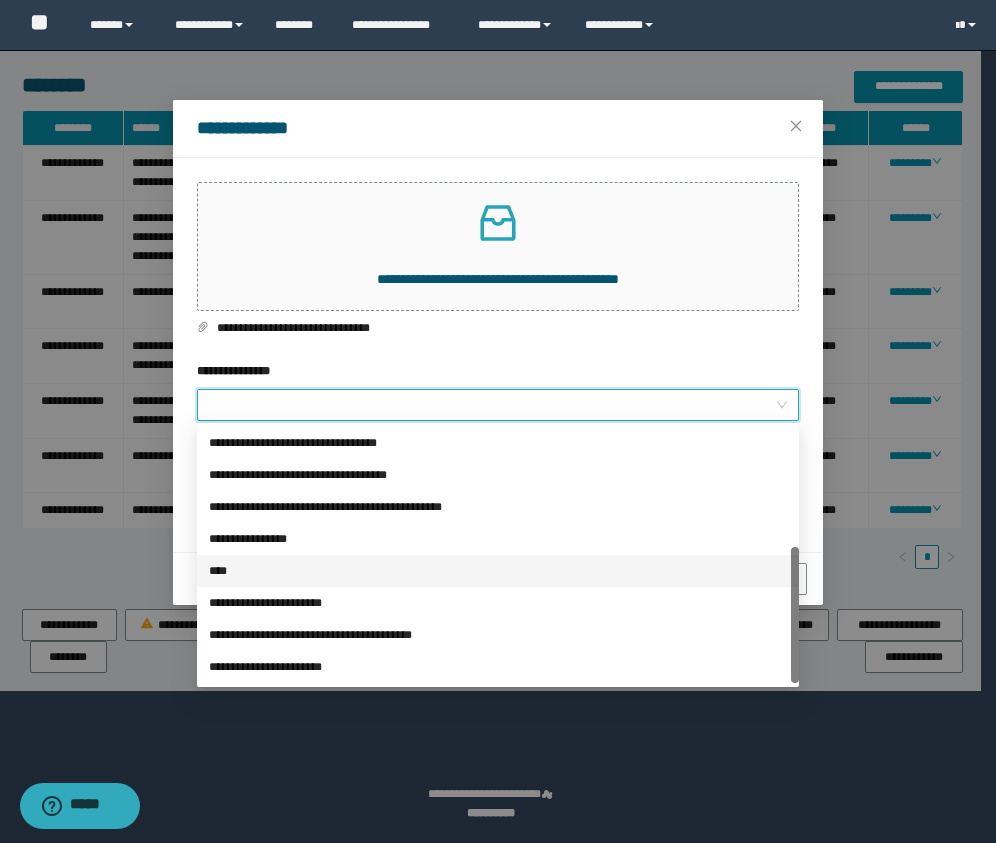 click on "****" at bounding box center (498, 571) 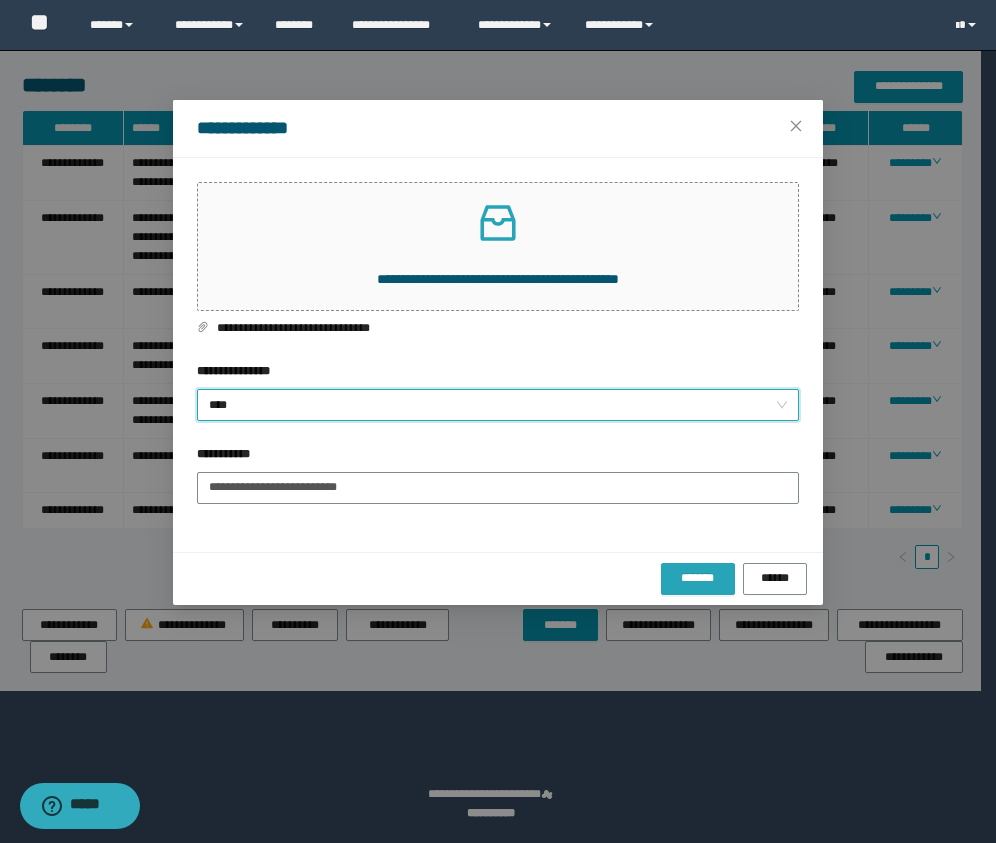 click on "*******" at bounding box center (698, 578) 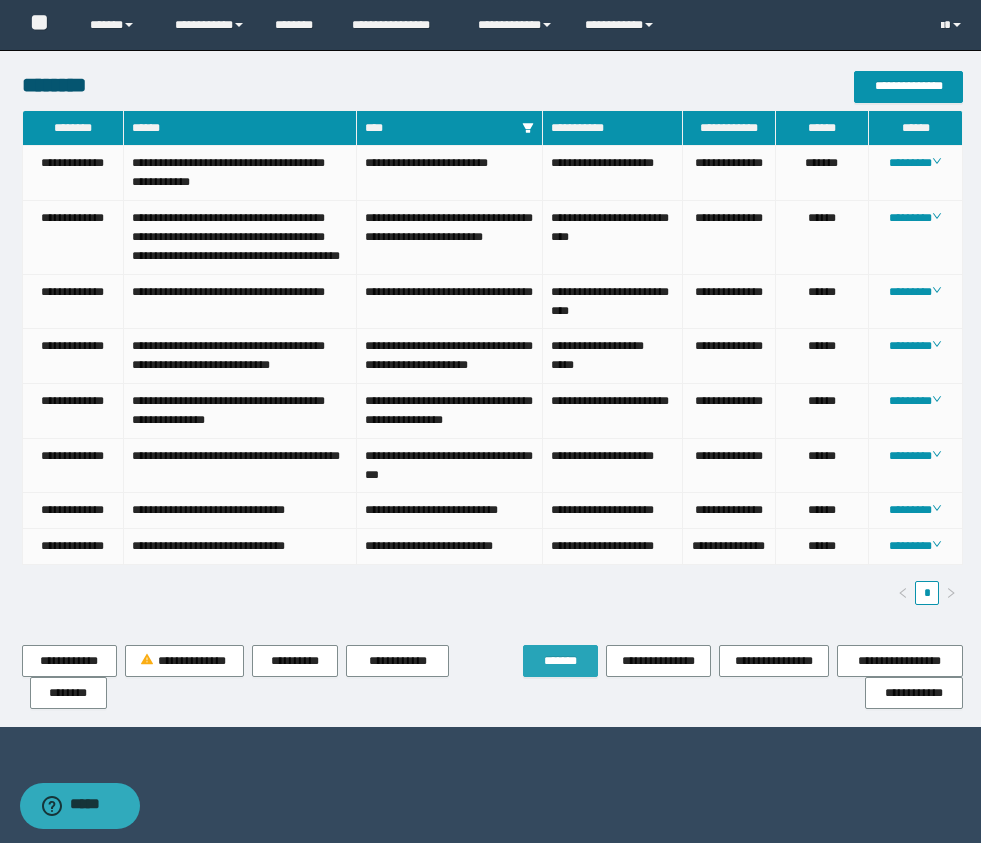 click on "*******" at bounding box center (560, 661) 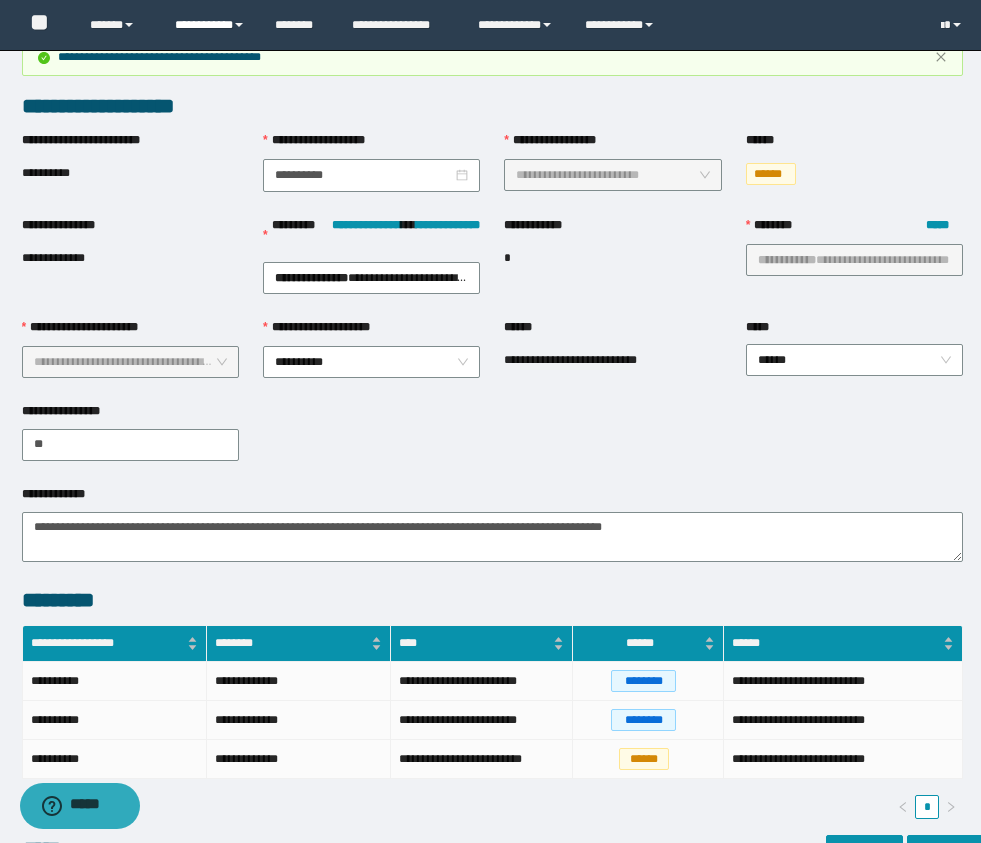 scroll, scrollTop: 0, scrollLeft: 0, axis: both 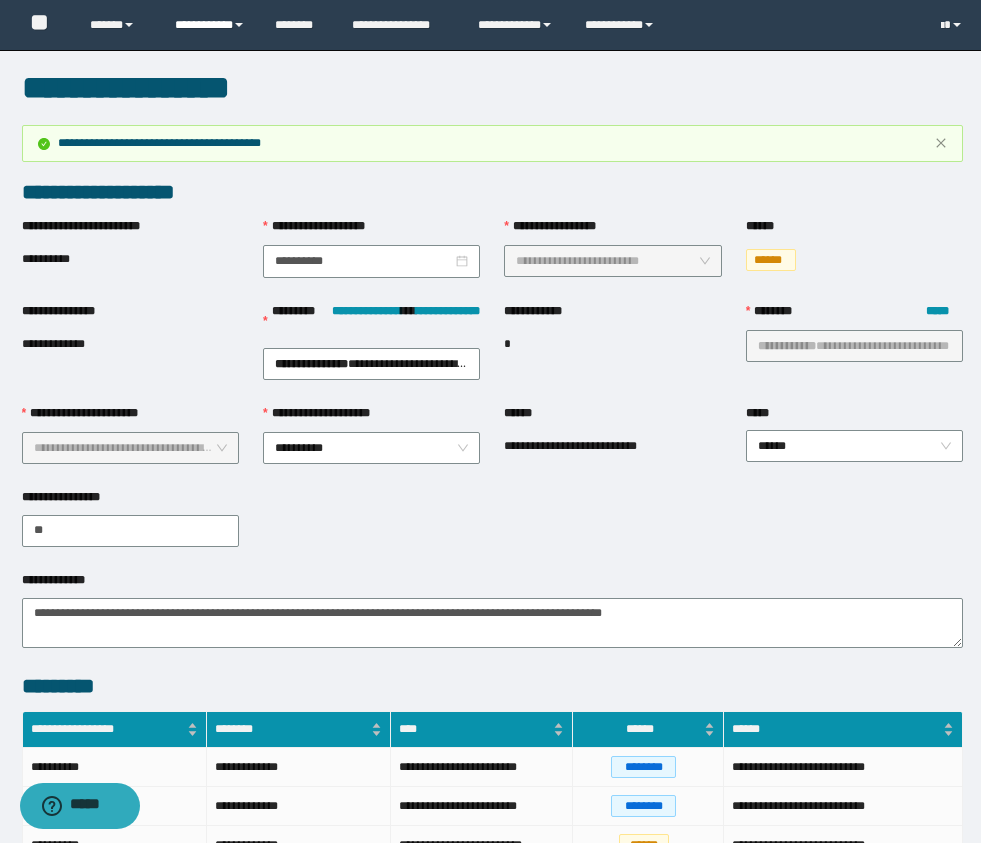 click on "**********" at bounding box center [210, 25] 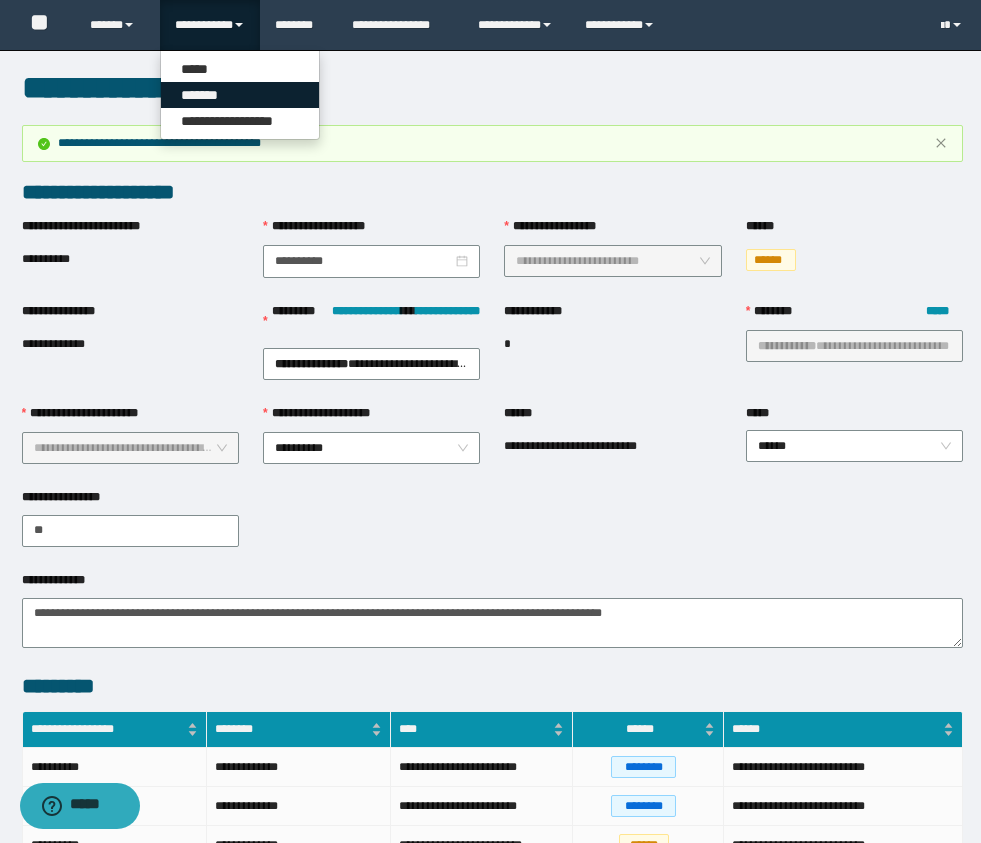 click on "*******" at bounding box center (240, 95) 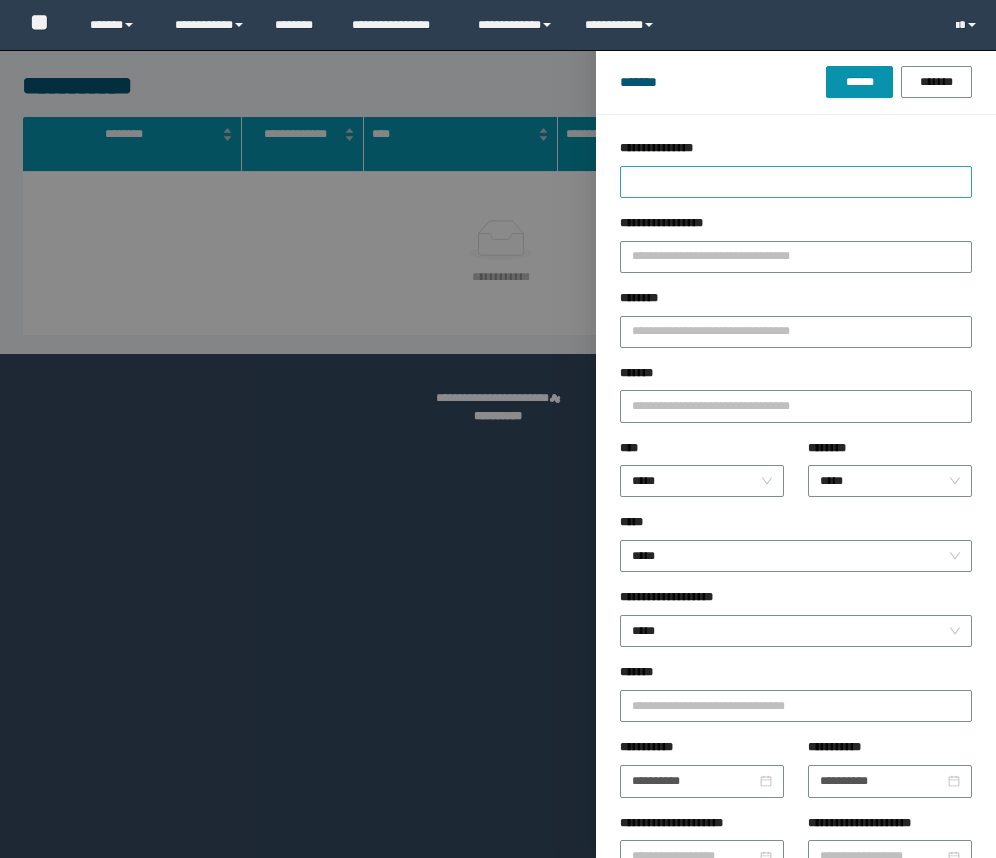 scroll, scrollTop: 0, scrollLeft: 0, axis: both 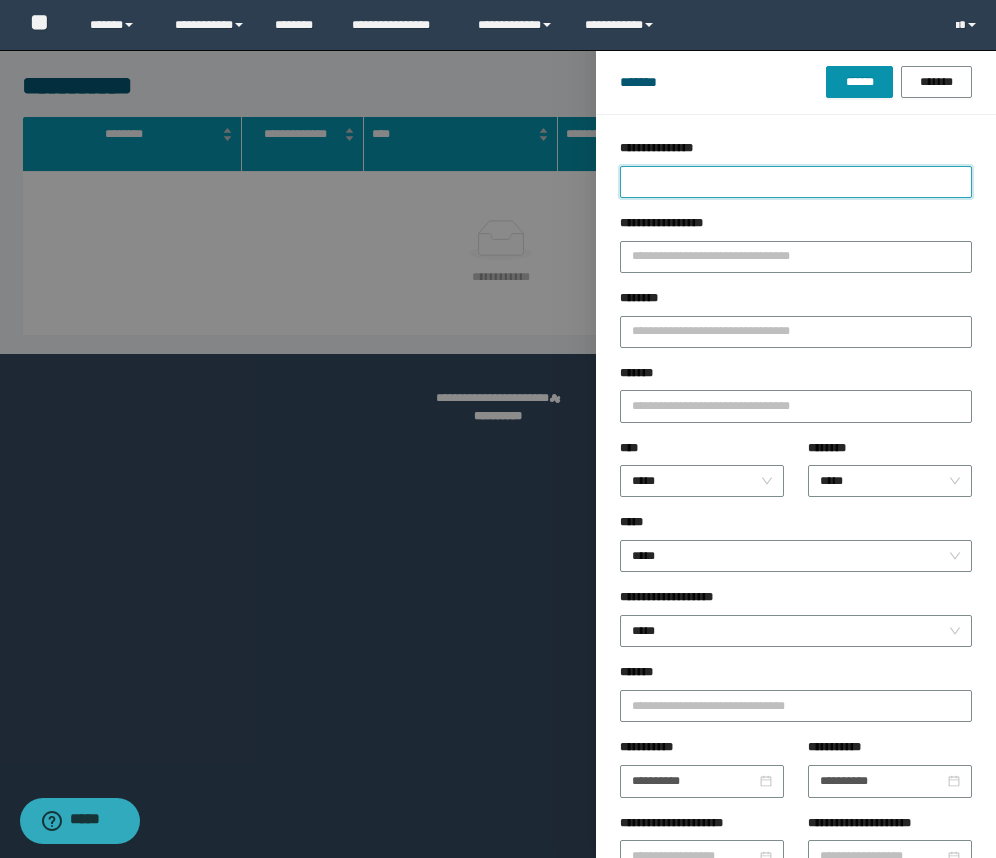 click on "**********" at bounding box center [796, 182] 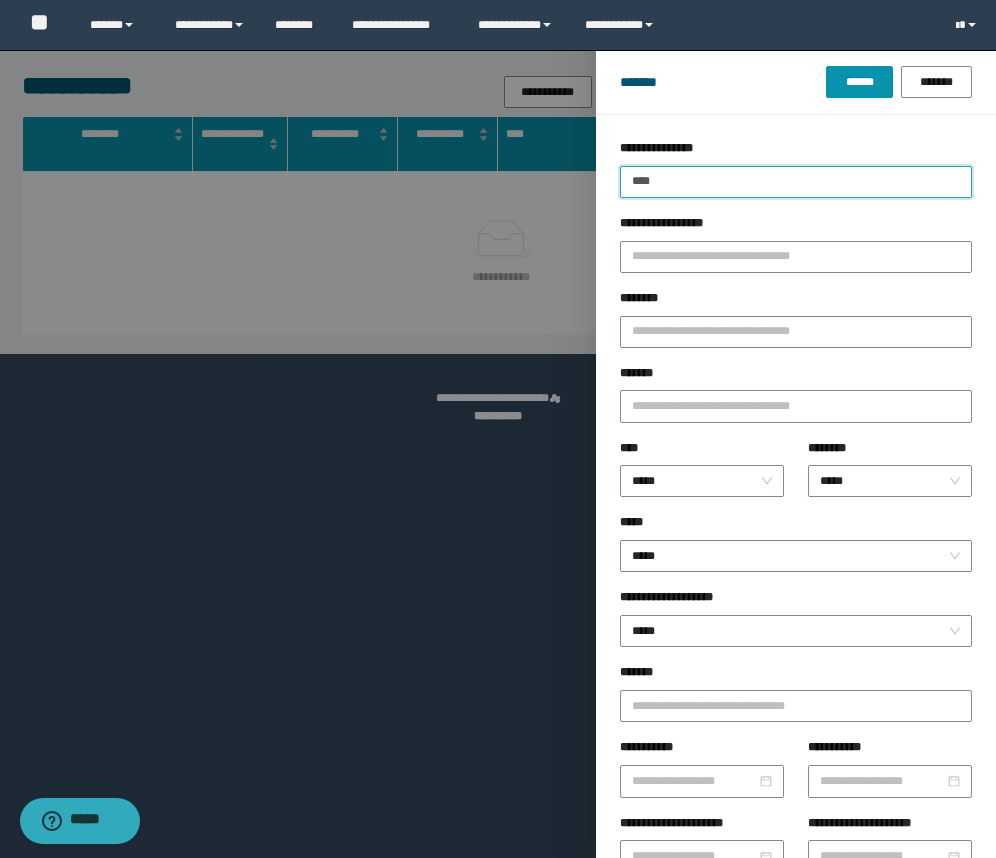 type on "****" 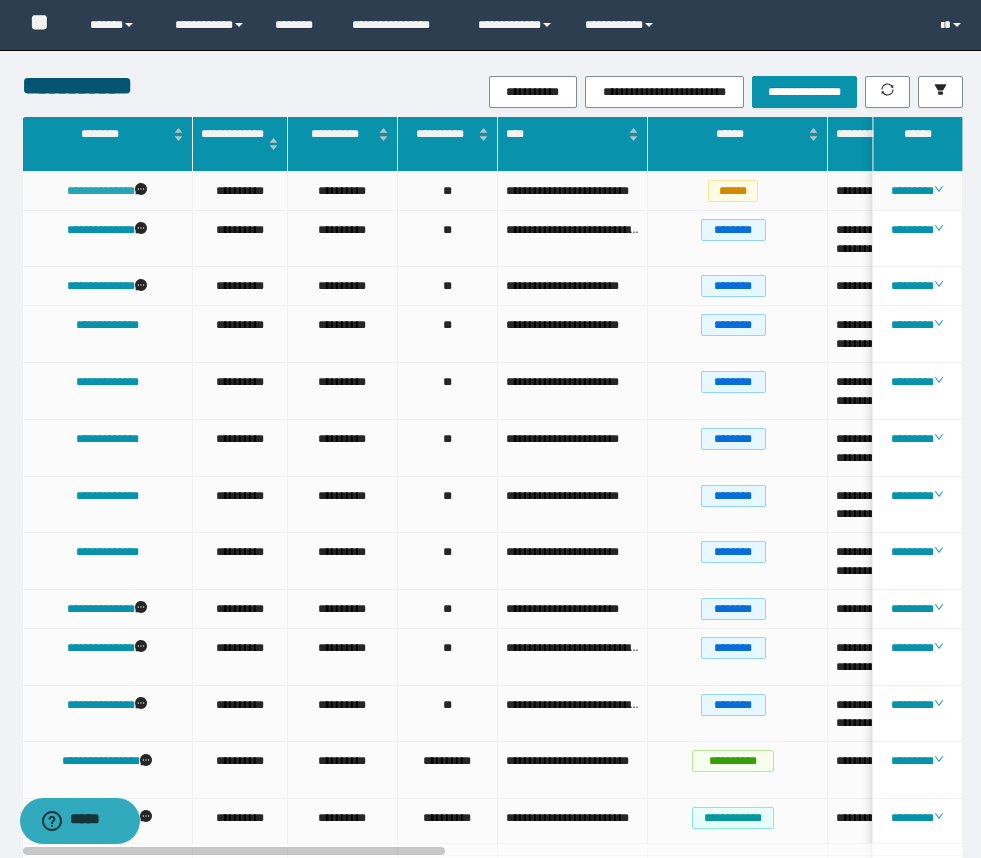 click on "**********" at bounding box center [101, 191] 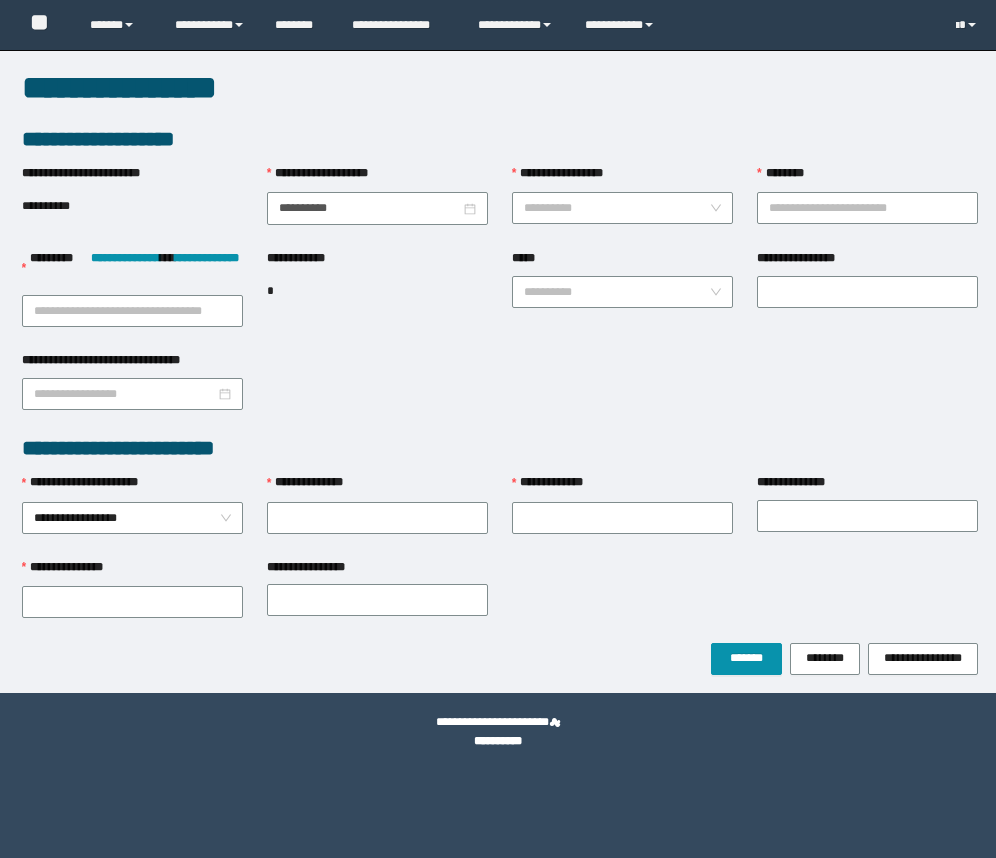 scroll, scrollTop: 0, scrollLeft: 0, axis: both 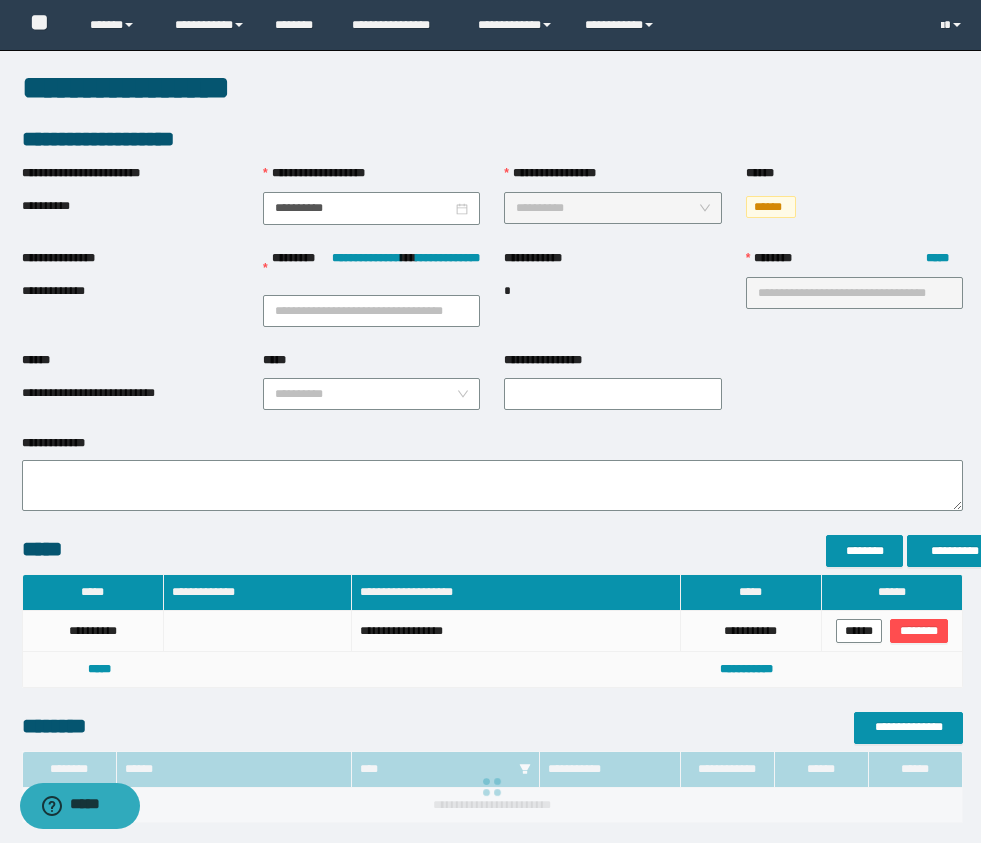 type on "**********" 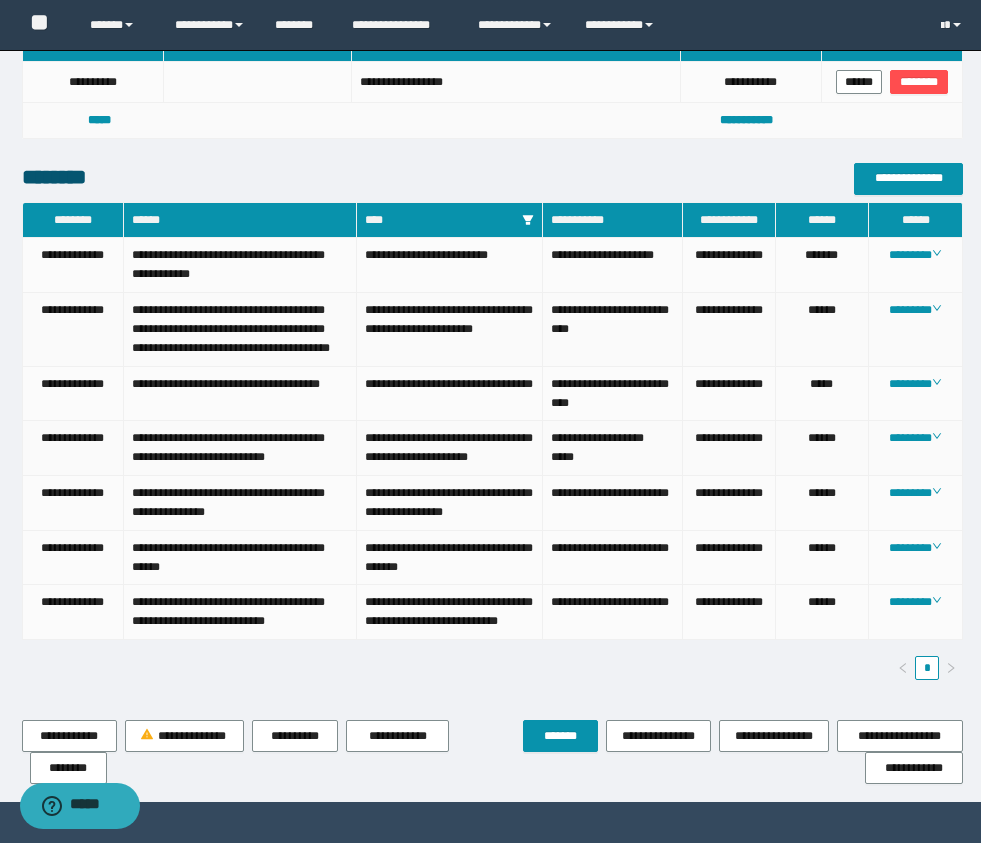 scroll, scrollTop: 1089, scrollLeft: 0, axis: vertical 